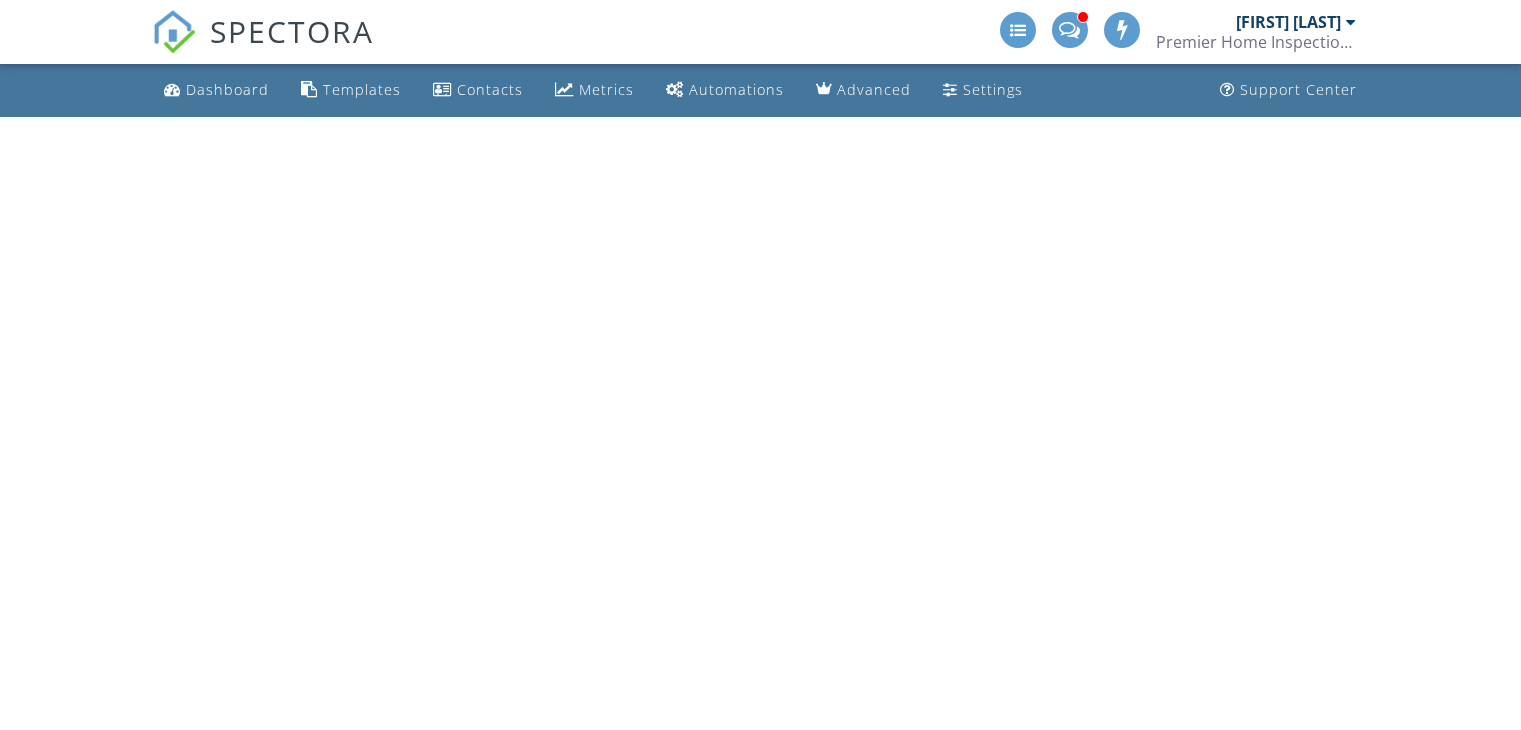 scroll, scrollTop: 0, scrollLeft: 0, axis: both 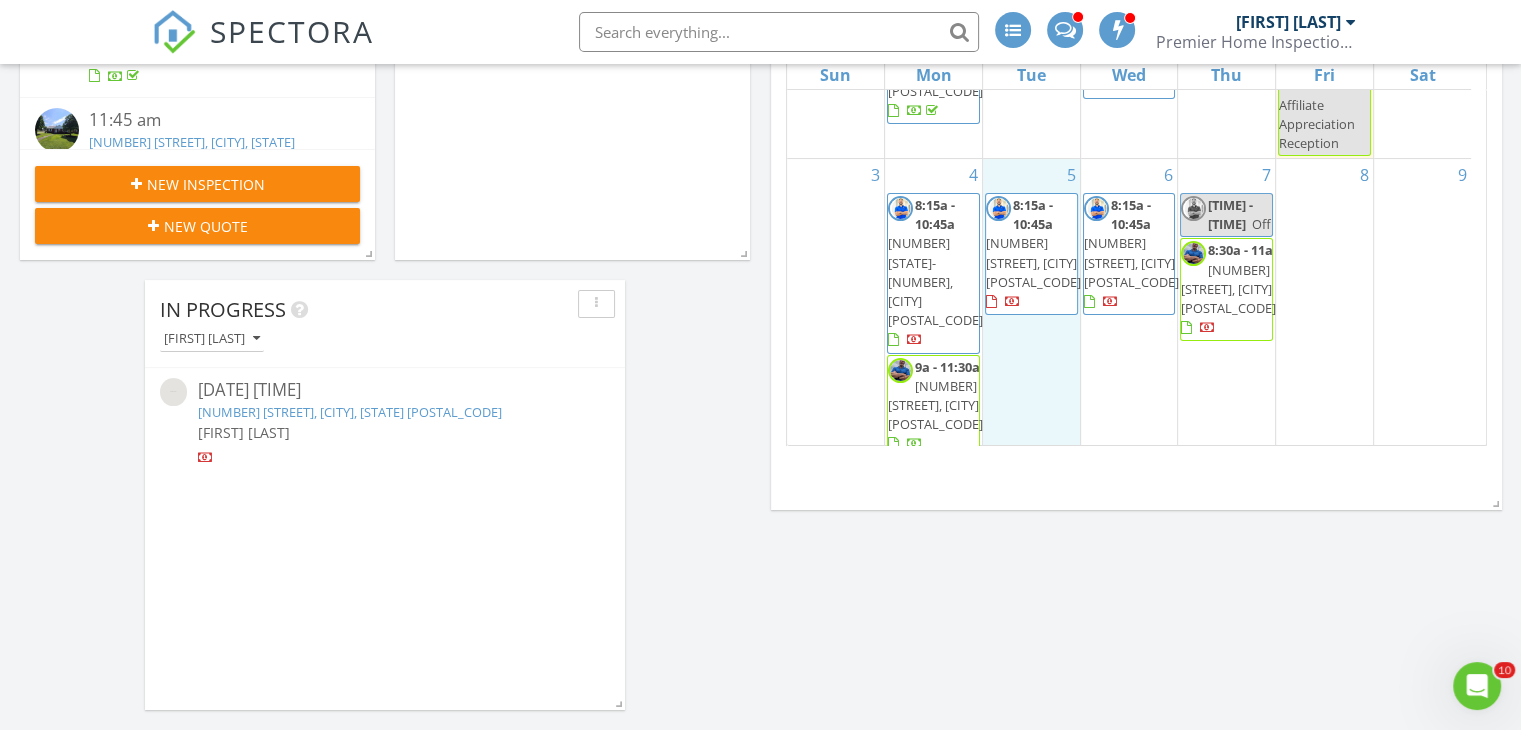 click on "5
8:15a - 10:45a
4230 Edgewood Ct, Owensboro 42303" at bounding box center (1031, 309) 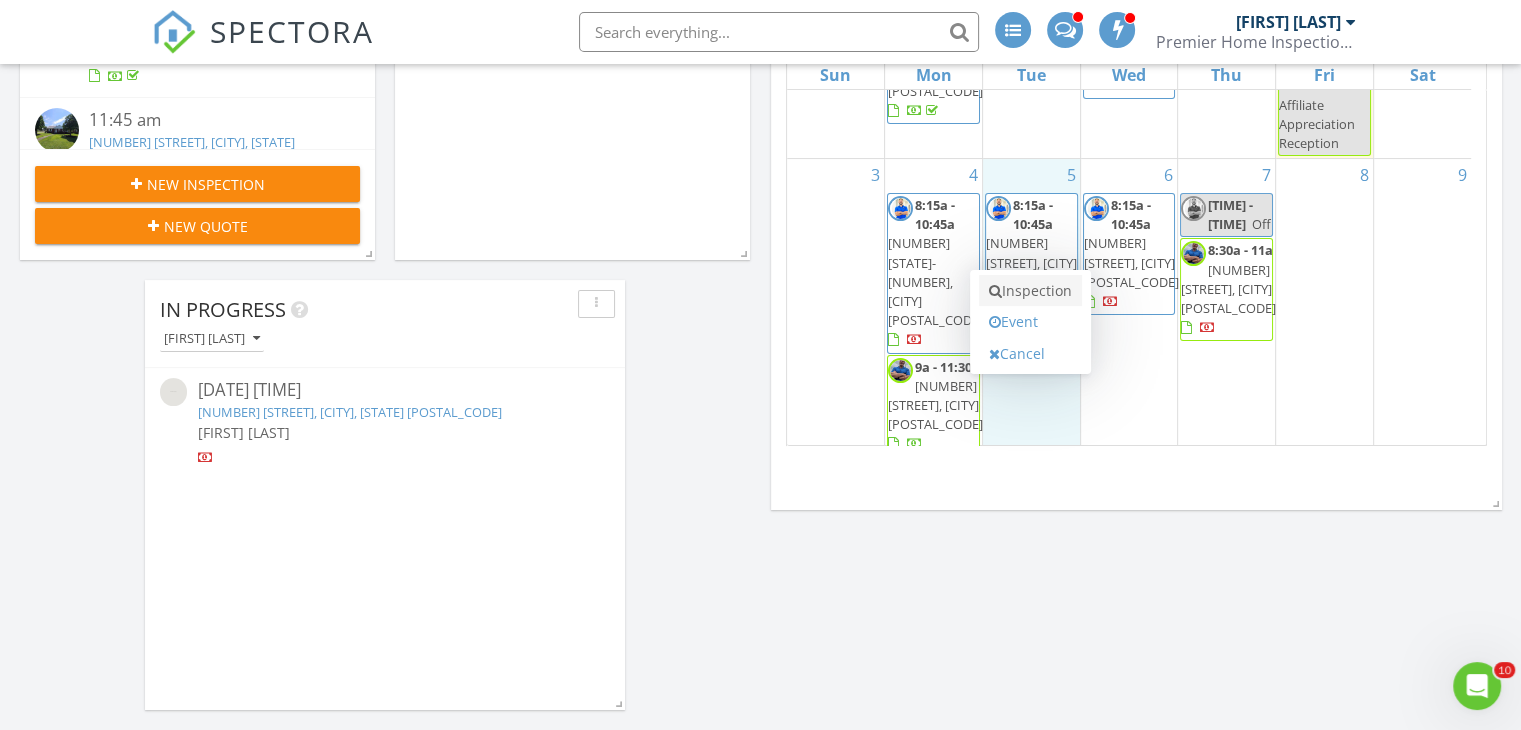 click at bounding box center [995, 291] 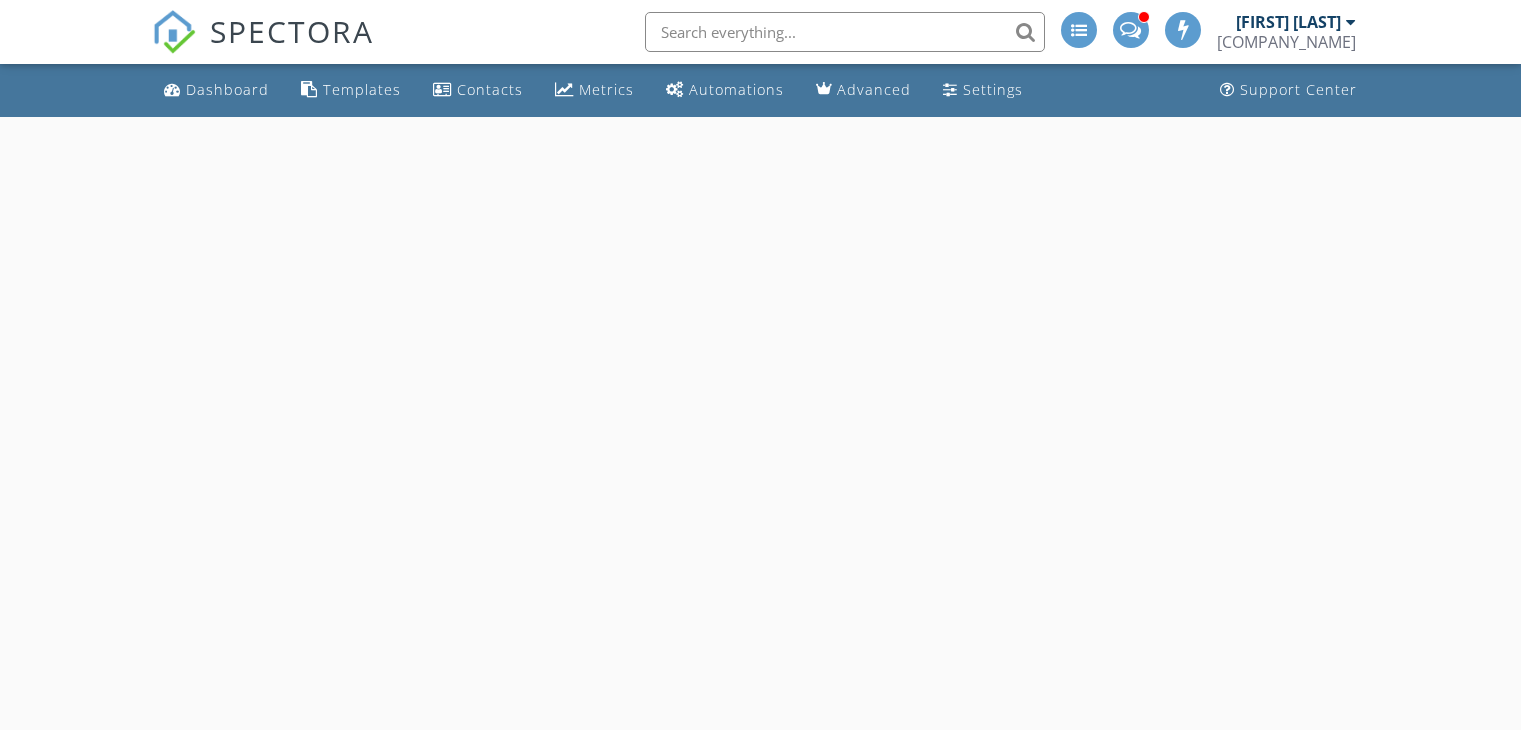 scroll, scrollTop: 0, scrollLeft: 0, axis: both 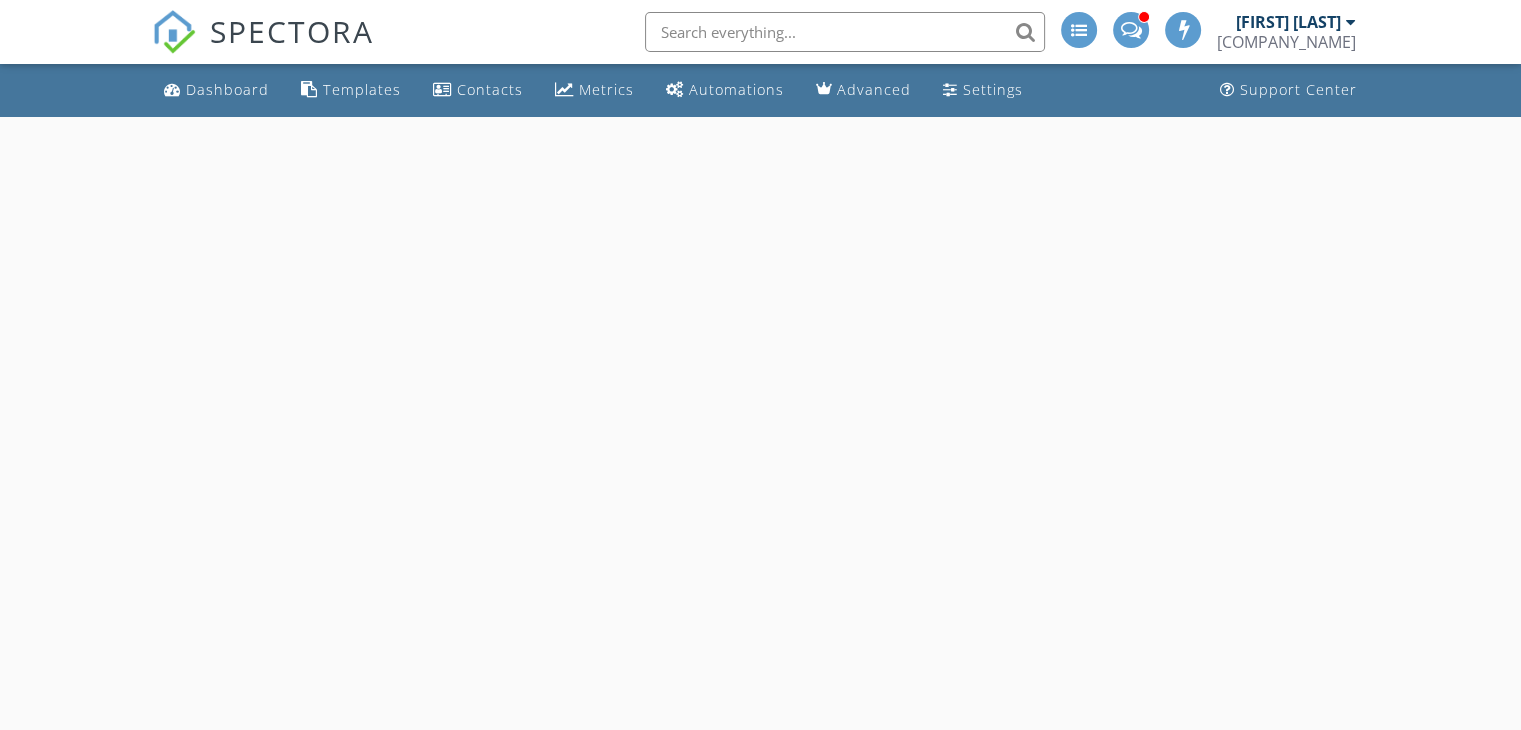 select on "7" 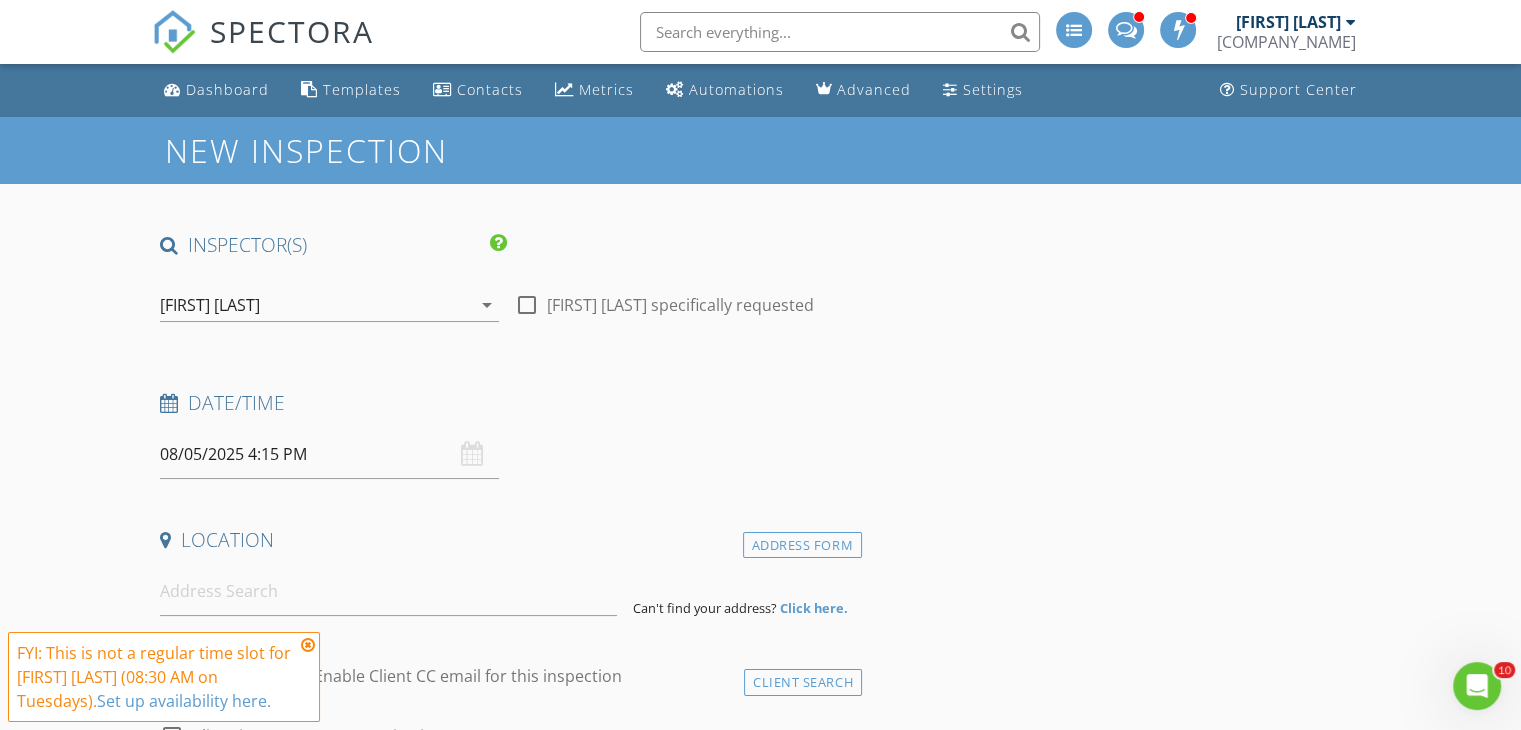 scroll, scrollTop: 0, scrollLeft: 0, axis: both 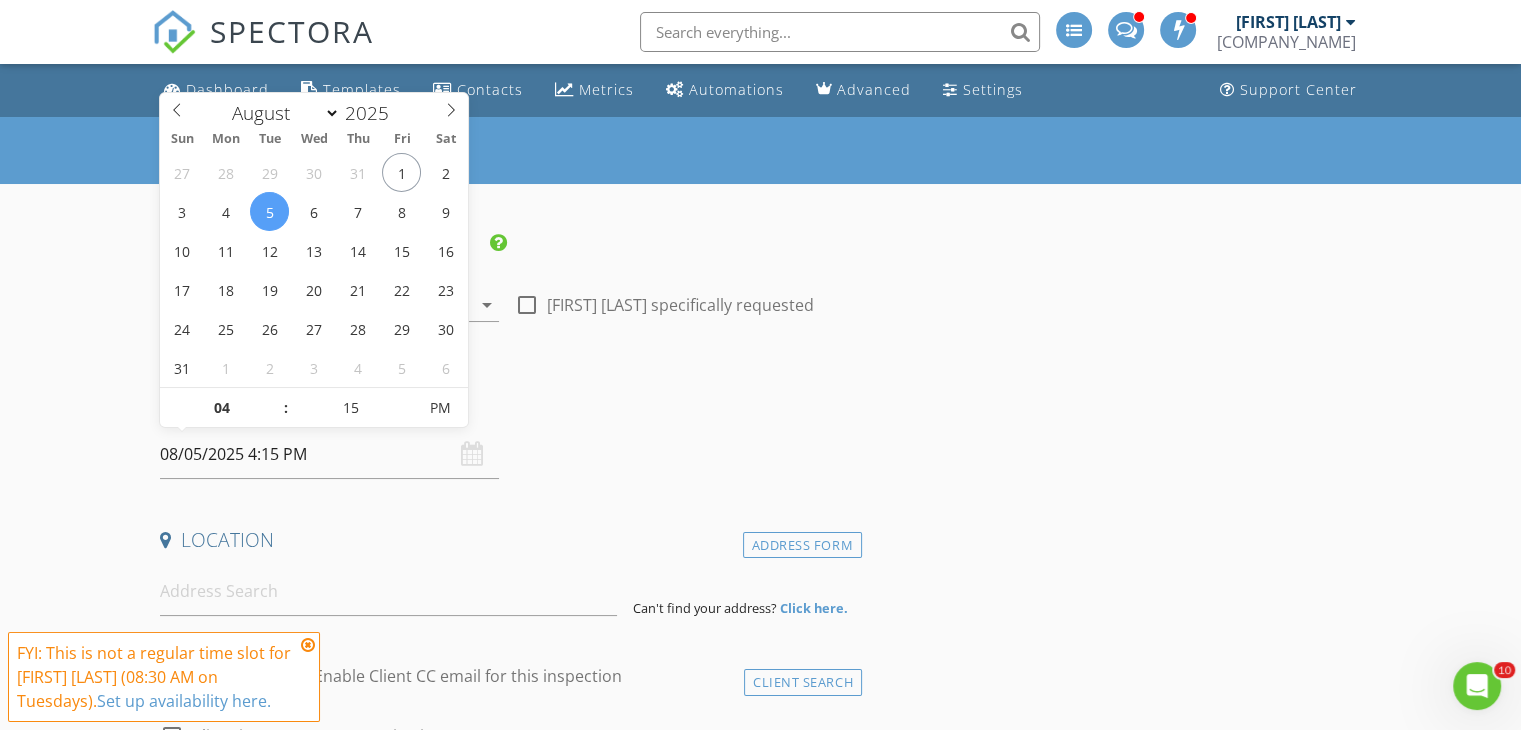 click on "08/05/2025 4:15 PM" at bounding box center [329, 454] 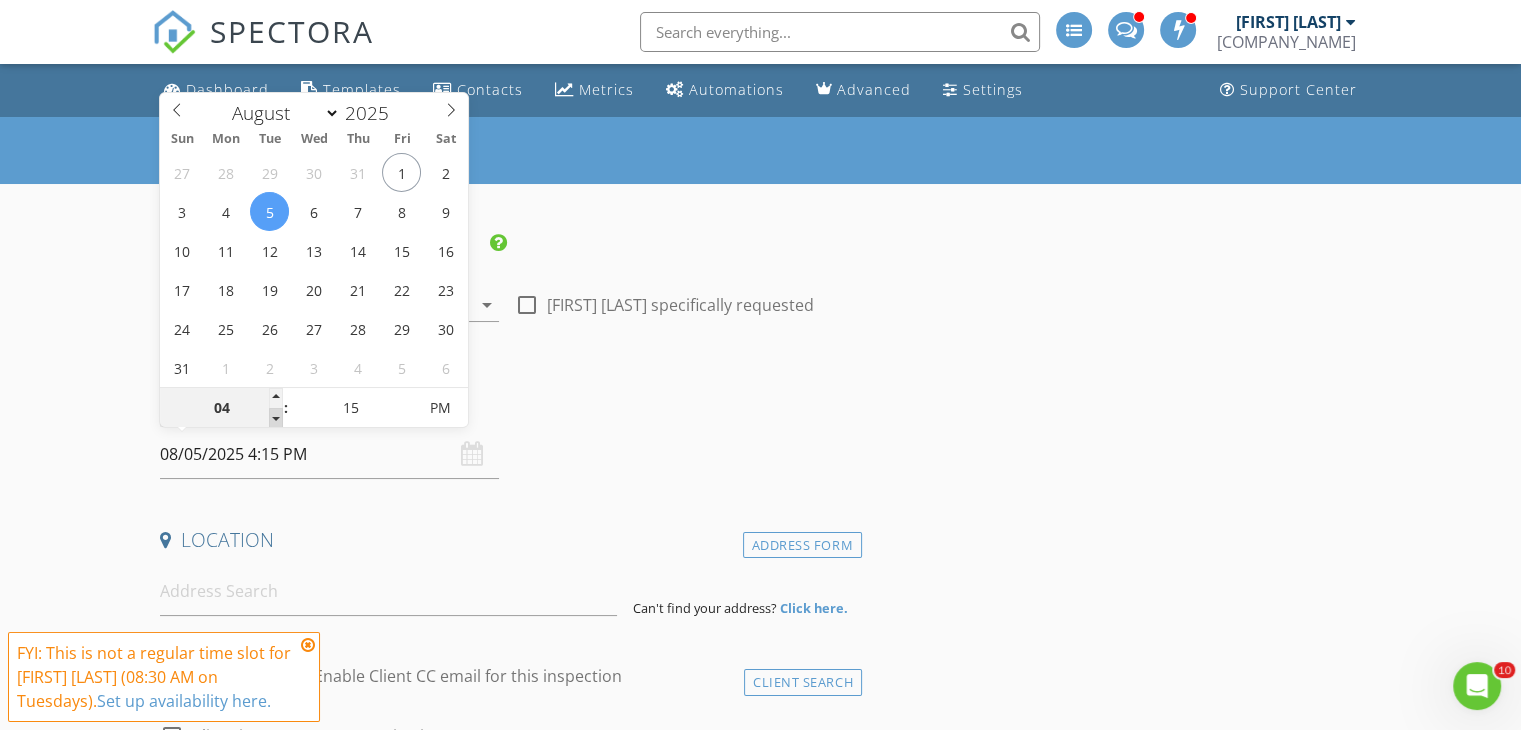 type on "03" 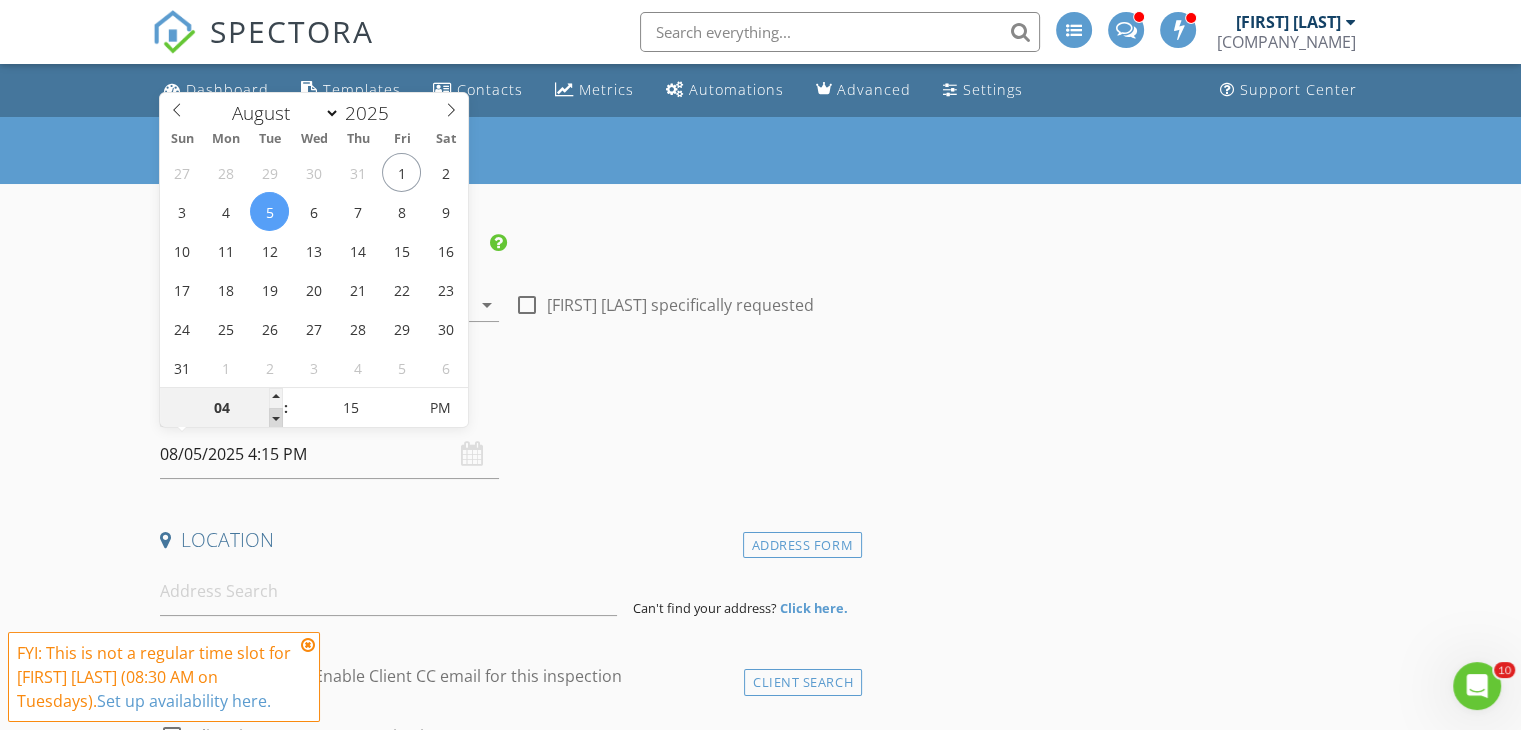 type on "08/05/2025 3:15 PM" 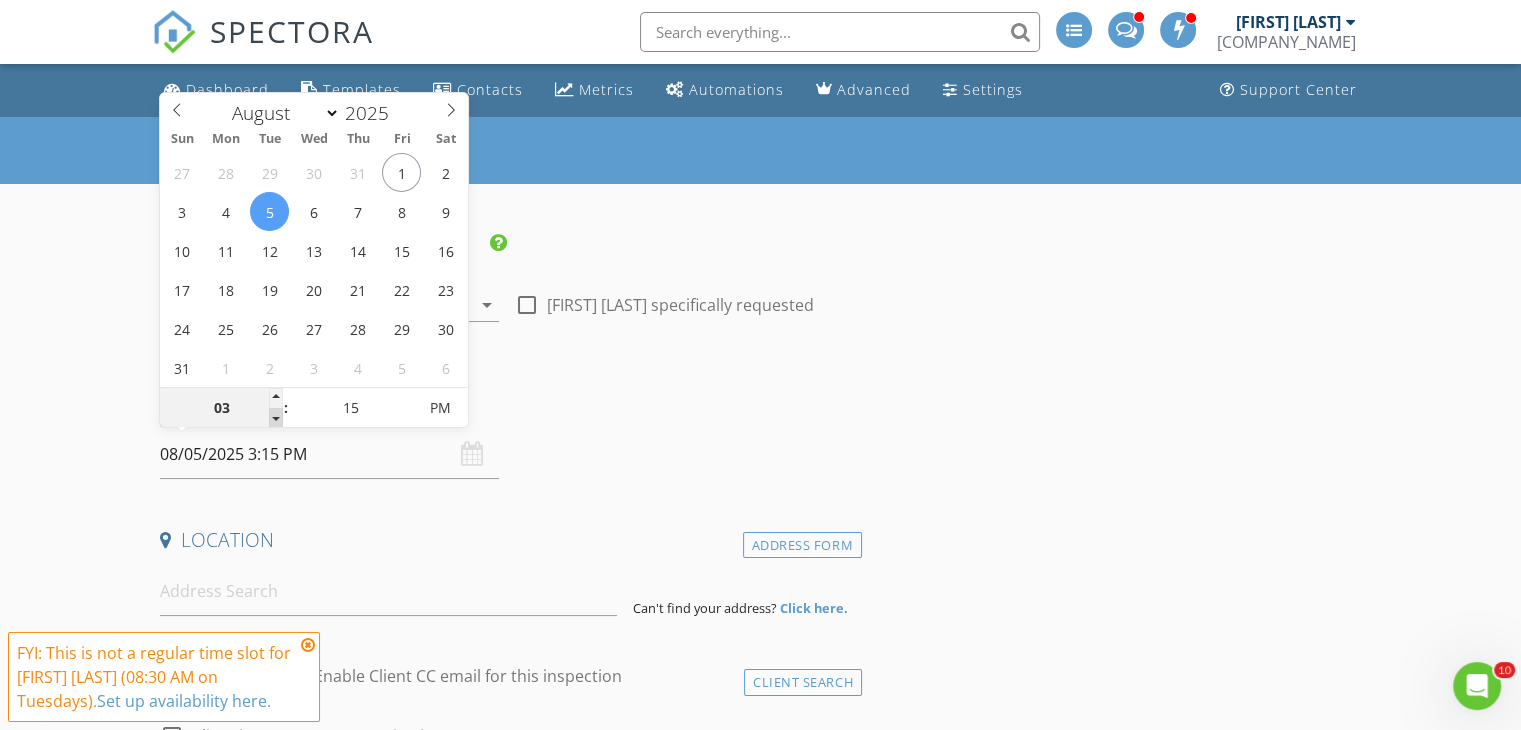 click at bounding box center [276, 418] 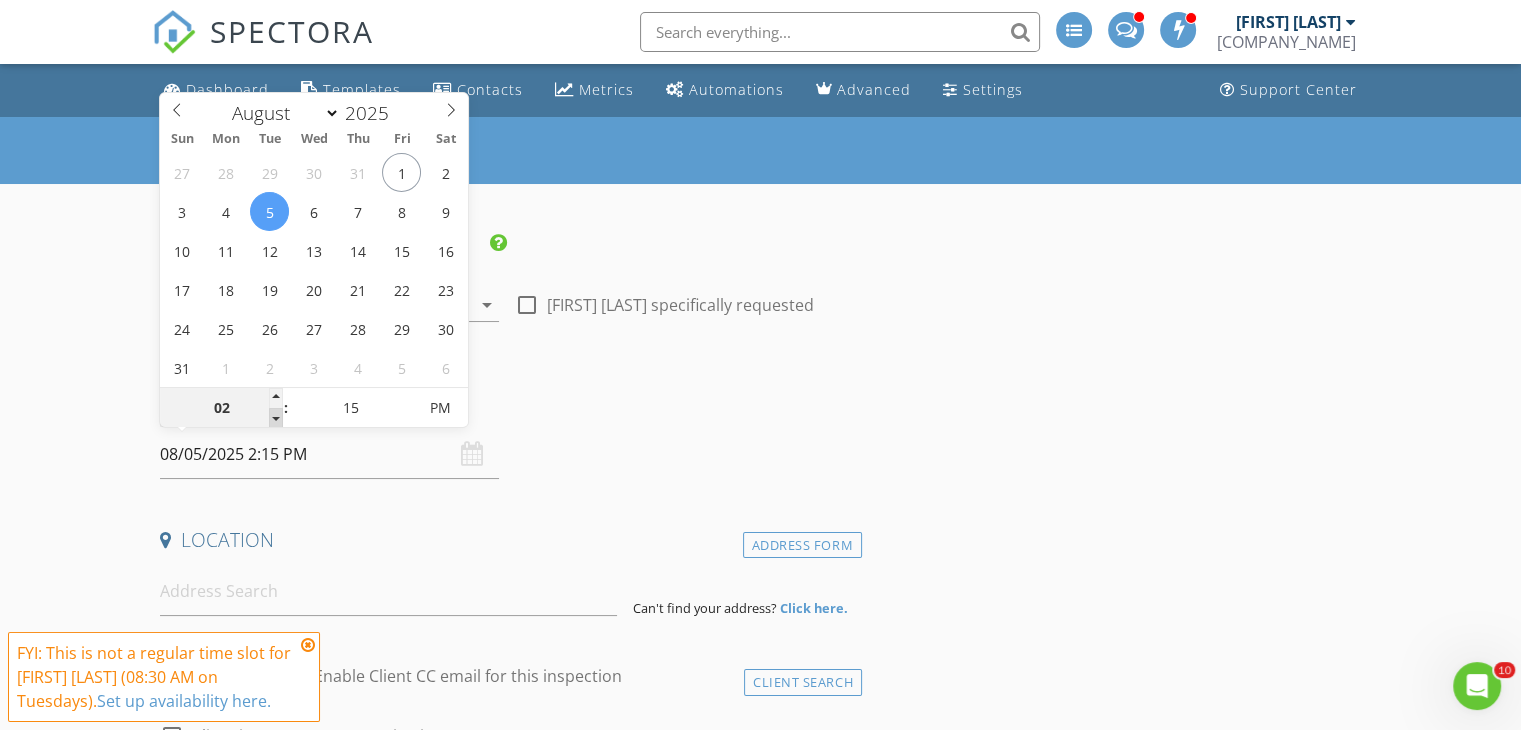 click at bounding box center [276, 418] 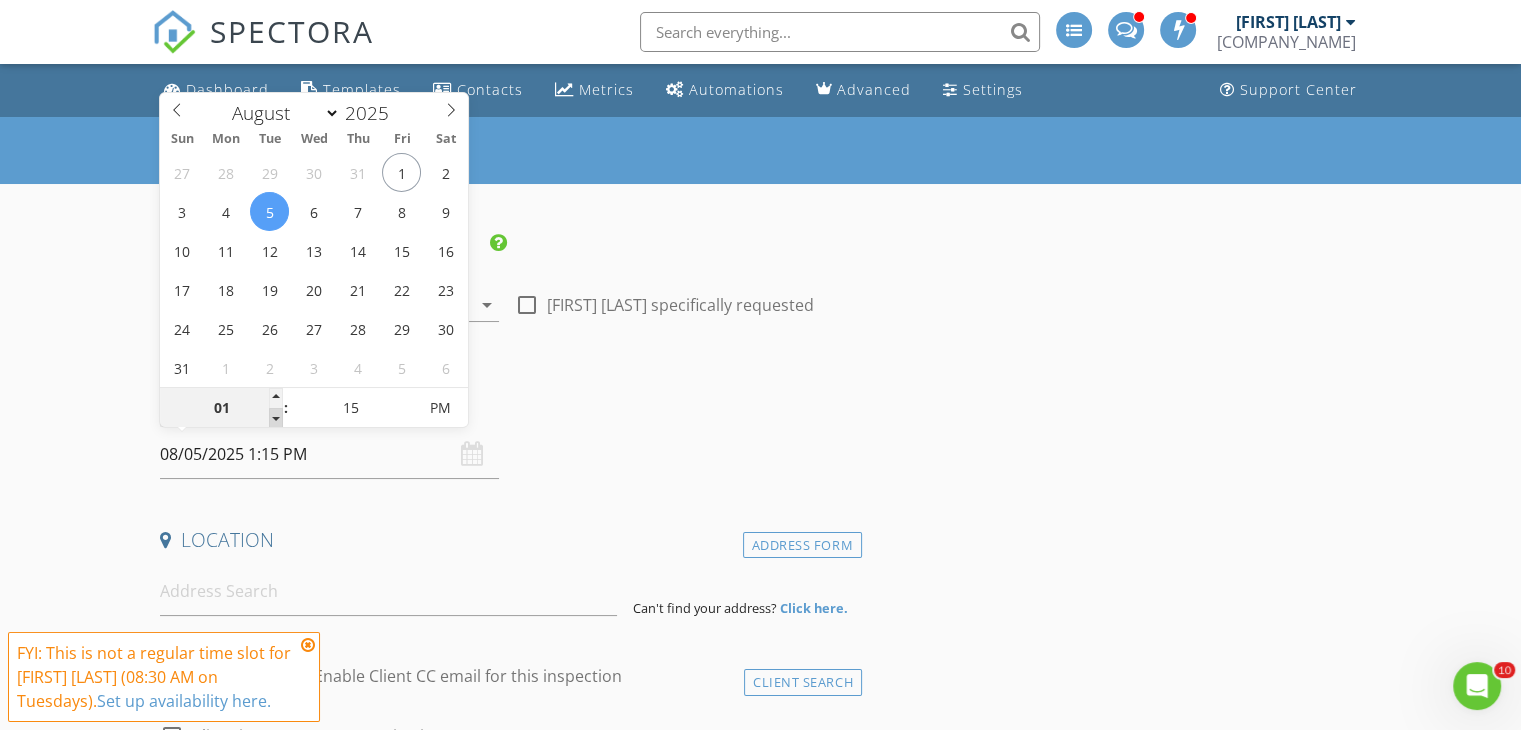 click at bounding box center (276, 418) 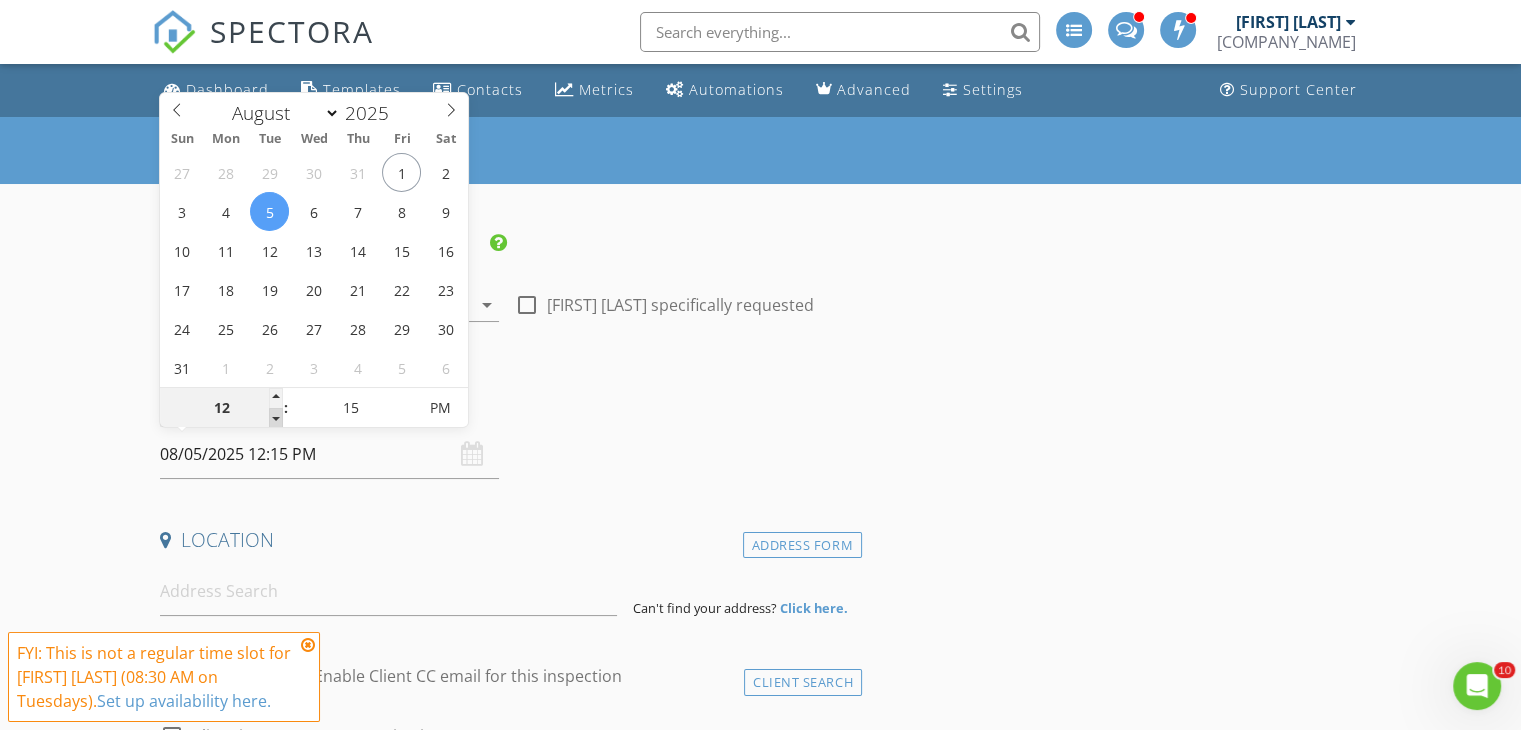 click at bounding box center (276, 418) 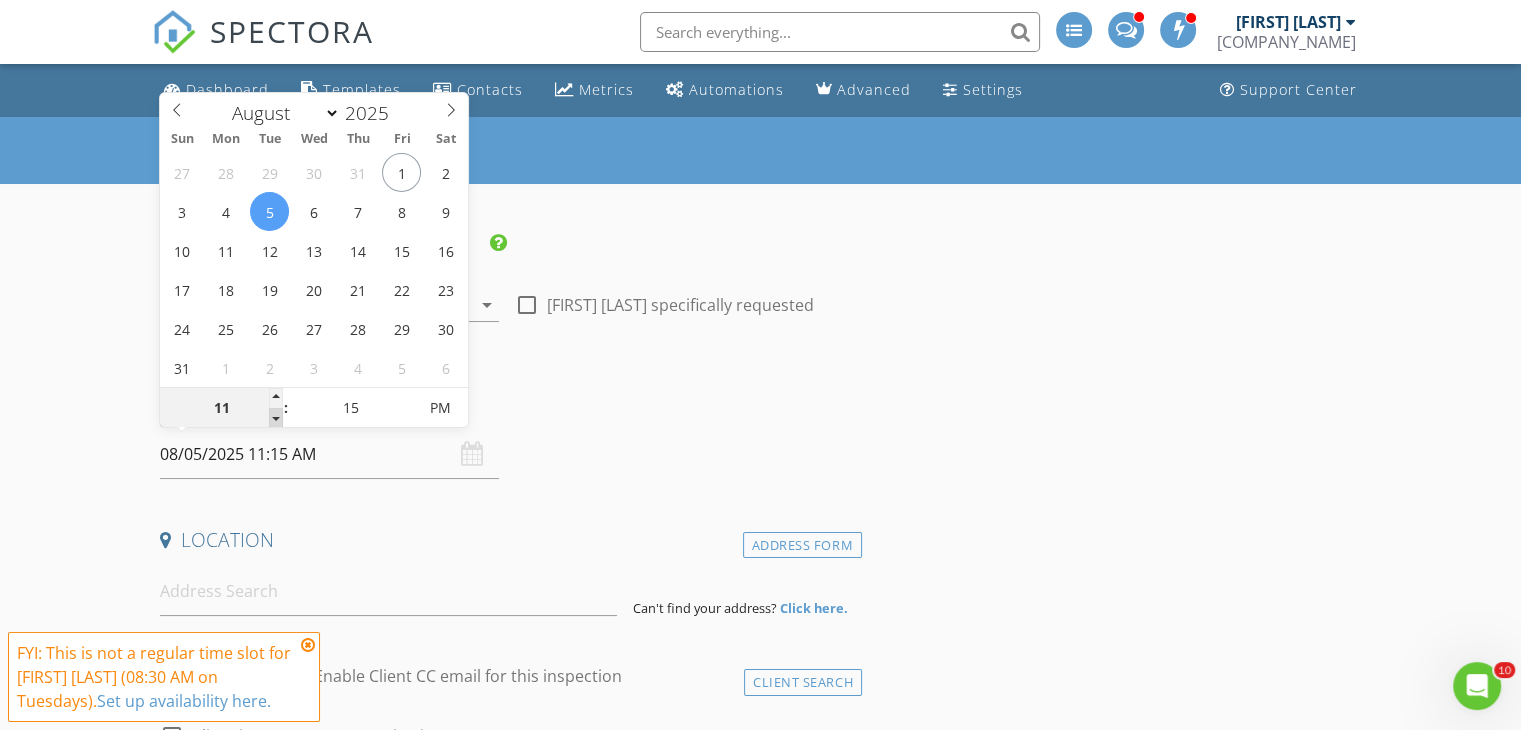 click at bounding box center [276, 418] 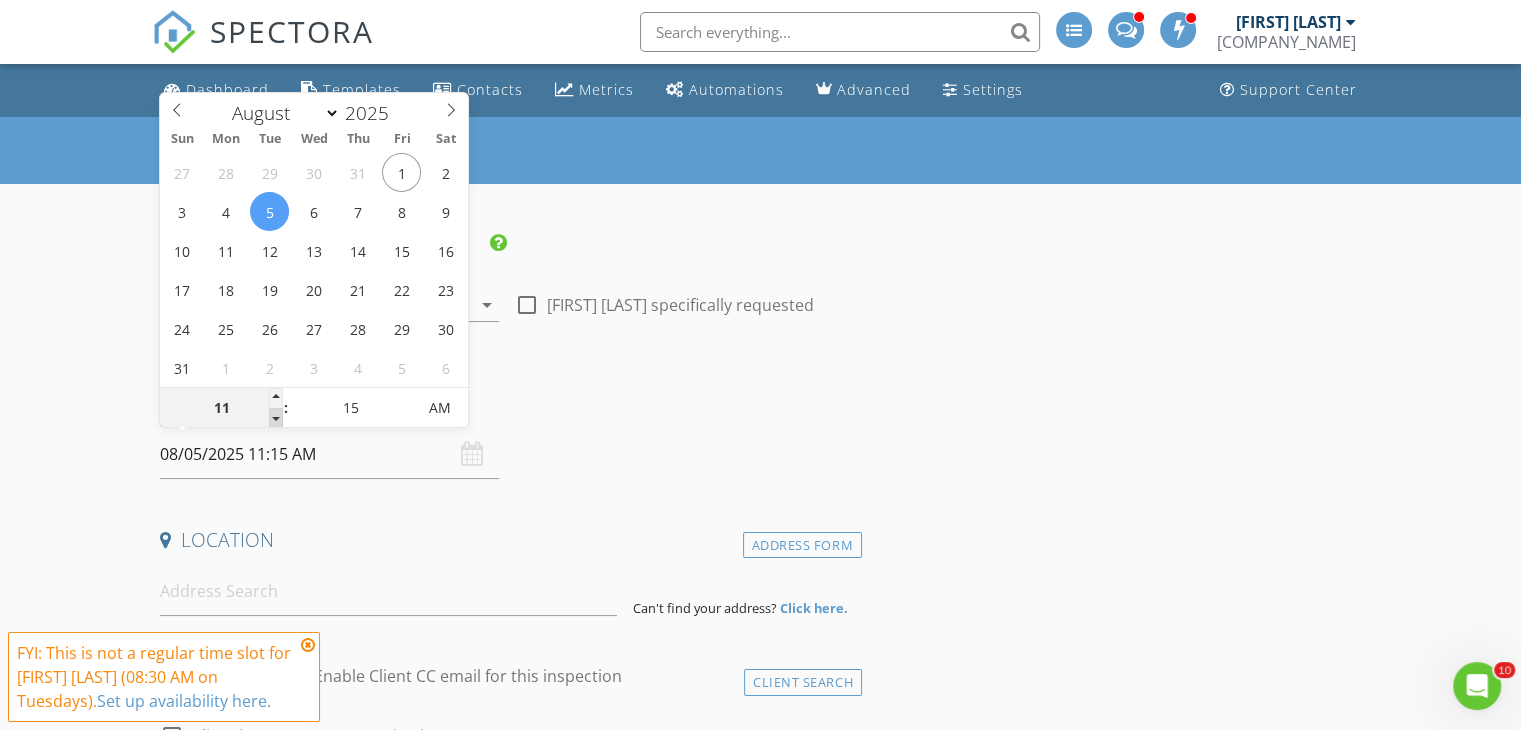 type on "10" 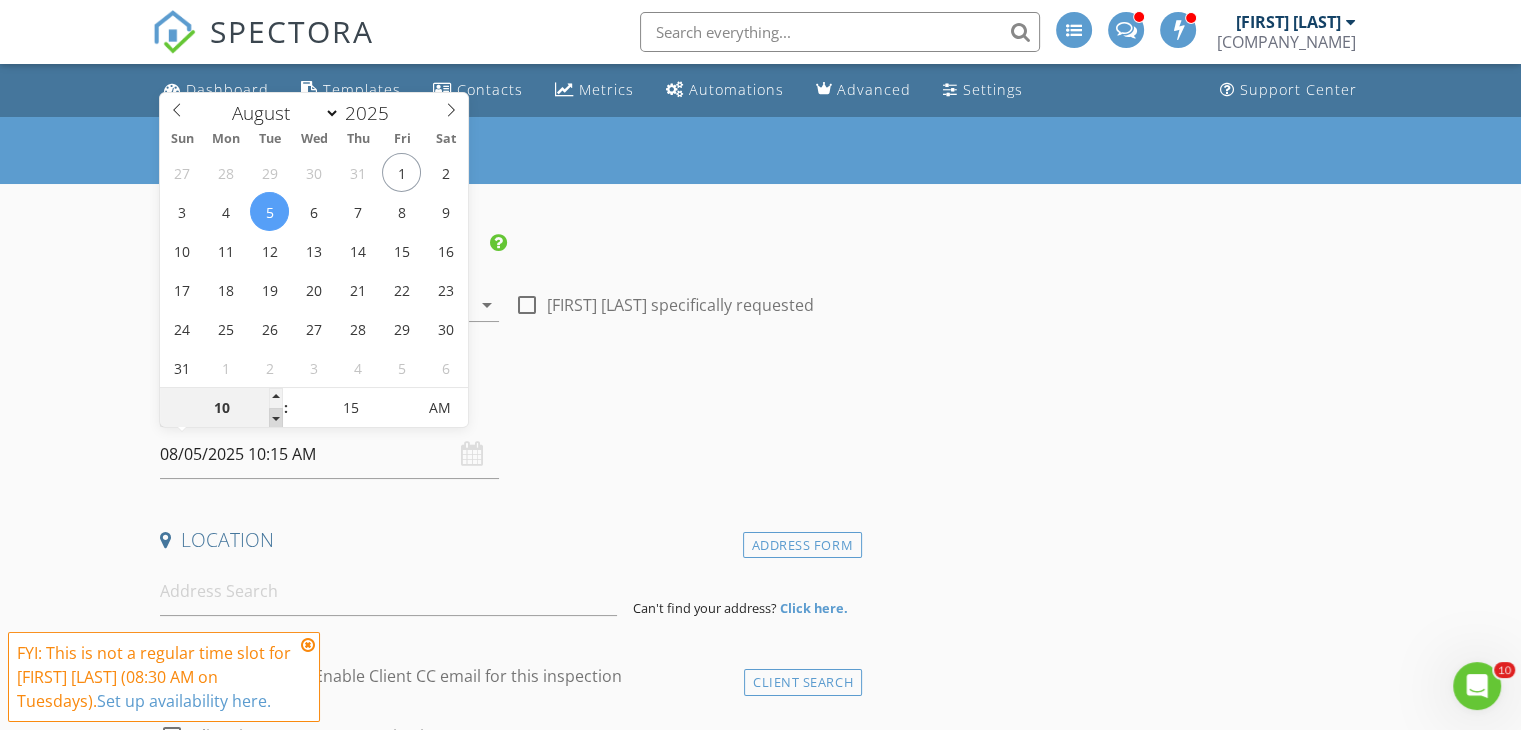 click at bounding box center (276, 418) 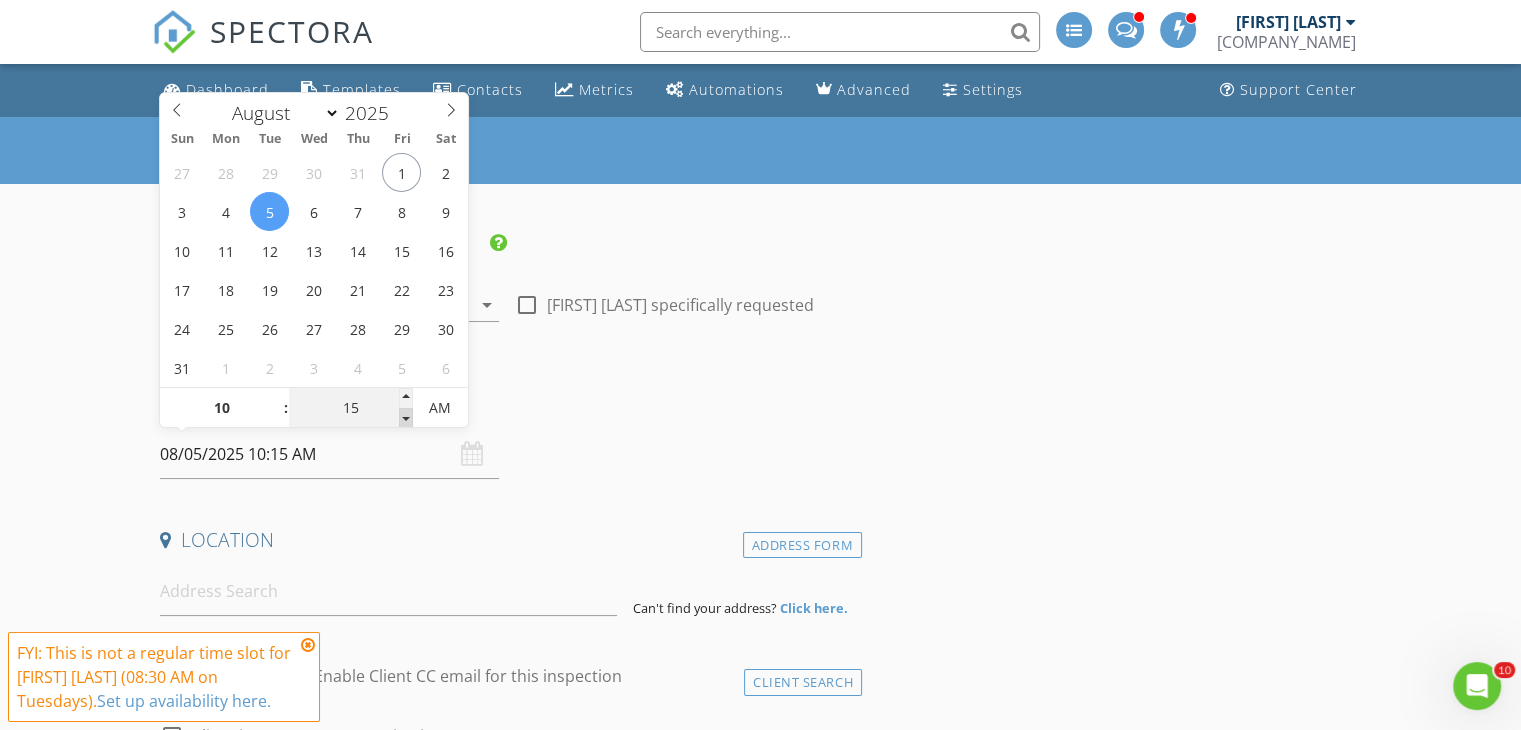 type on "10" 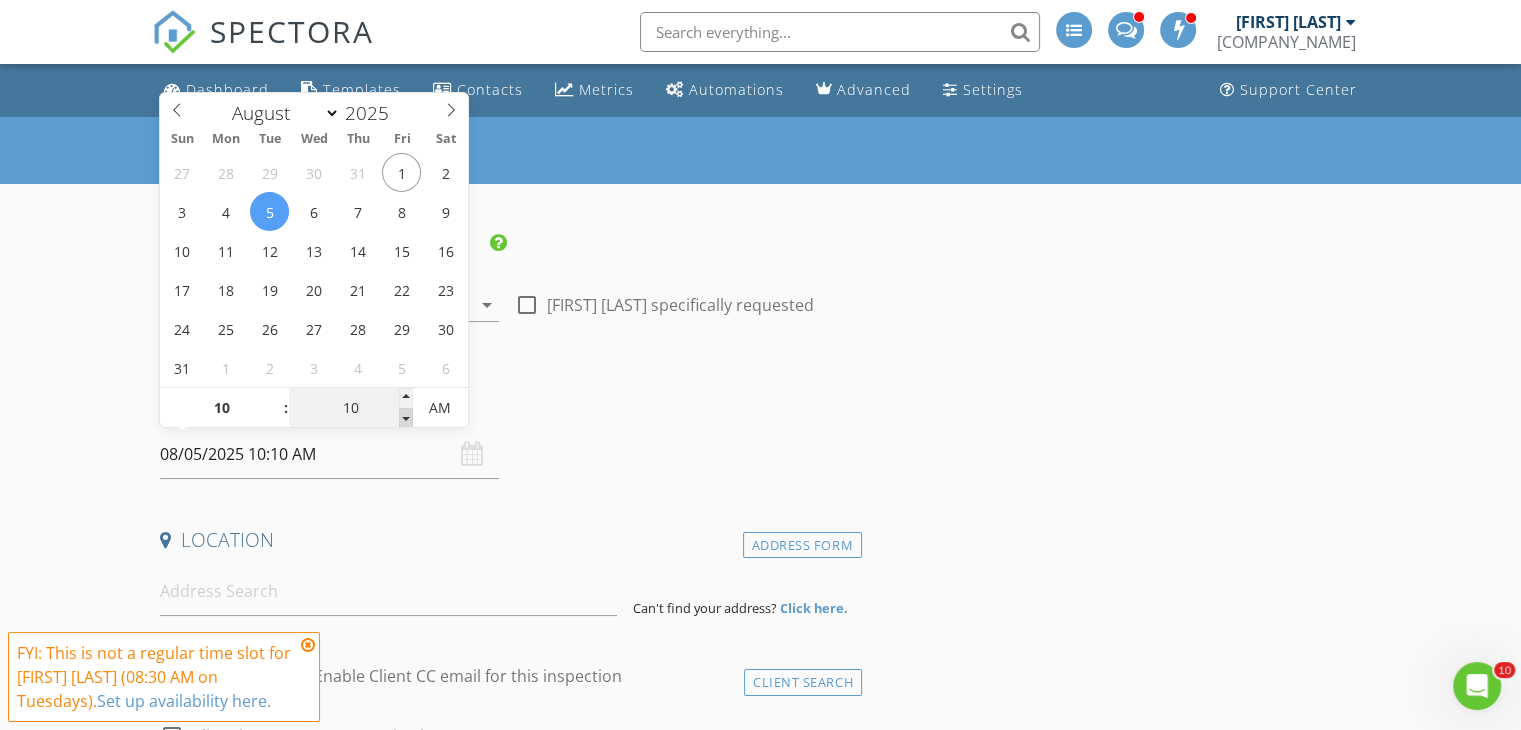 click at bounding box center [406, 418] 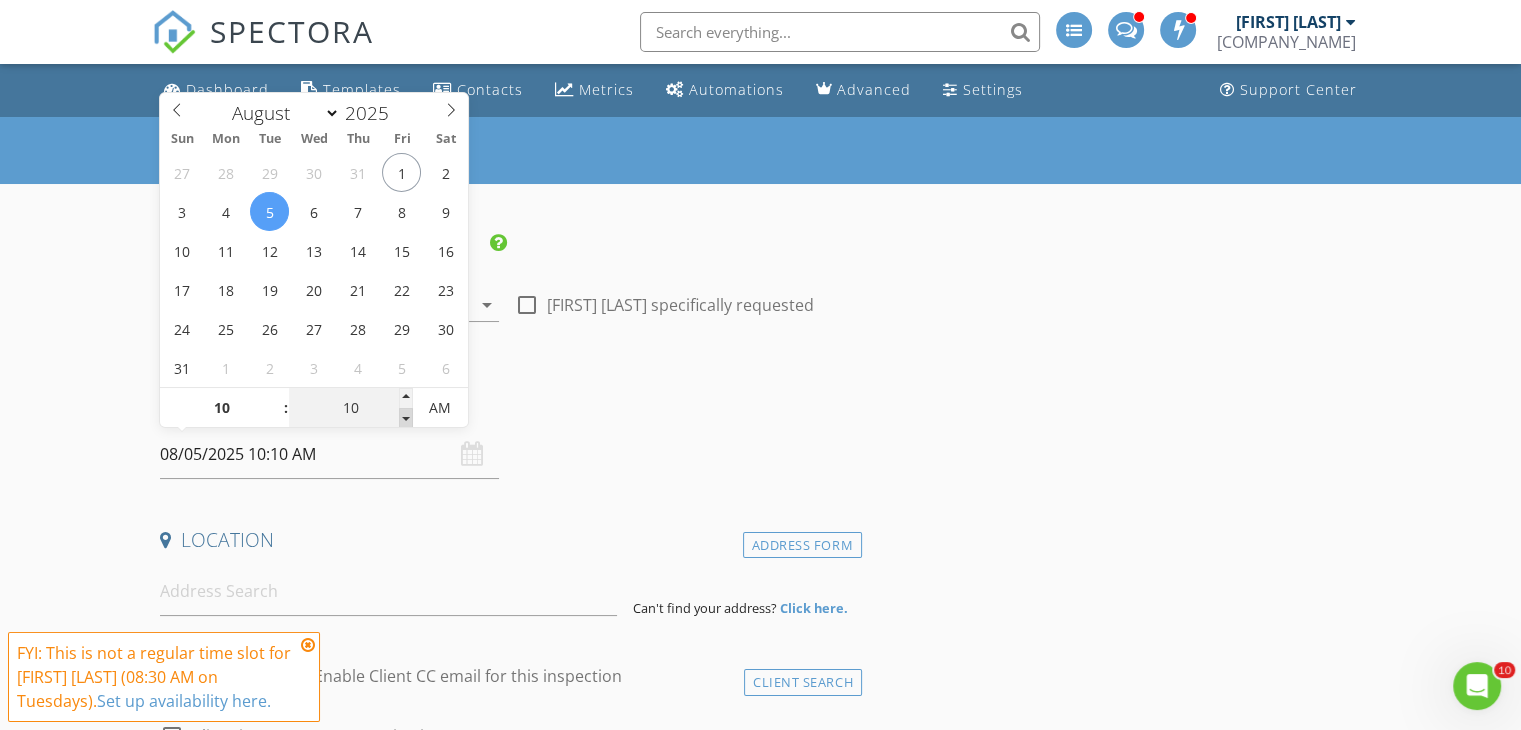 type on "05" 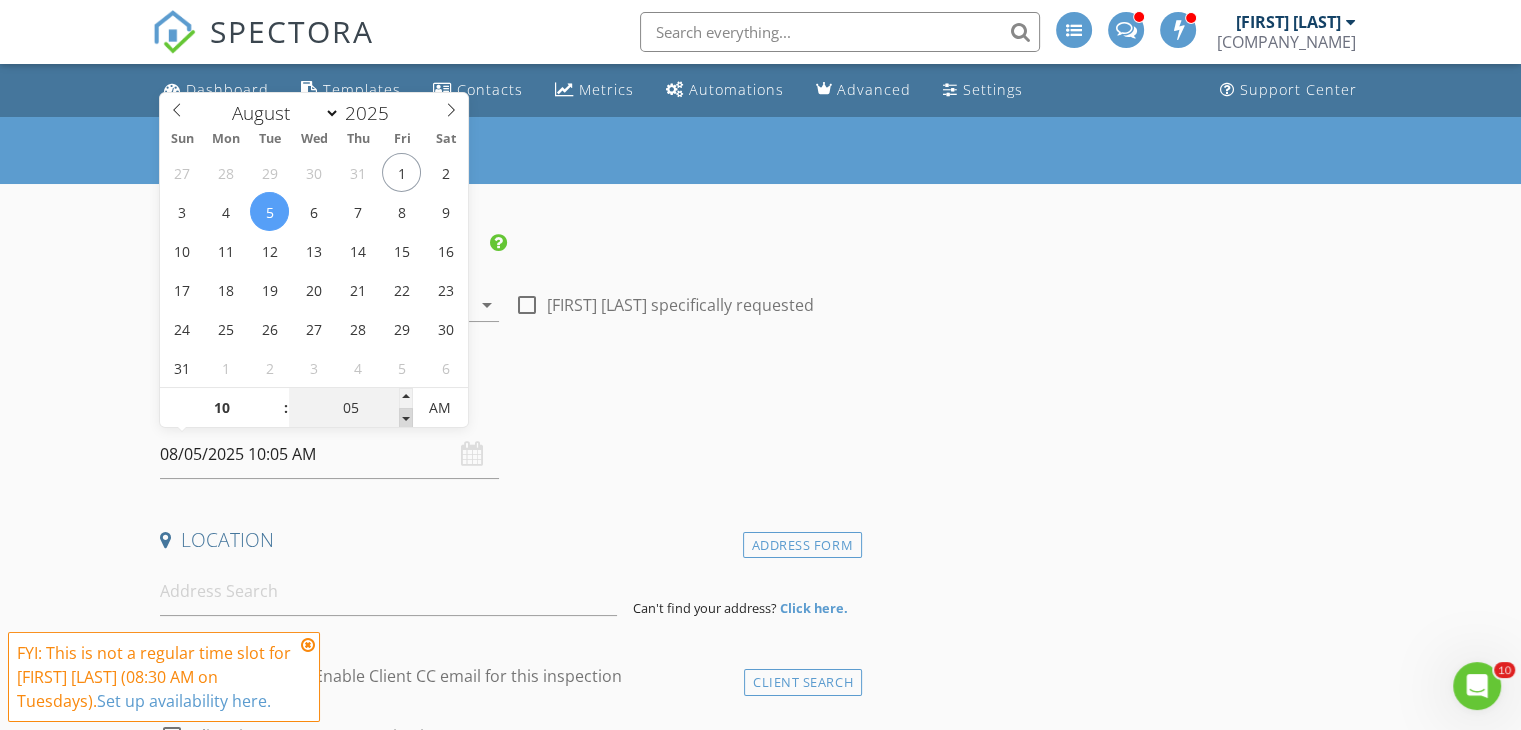 click at bounding box center [406, 418] 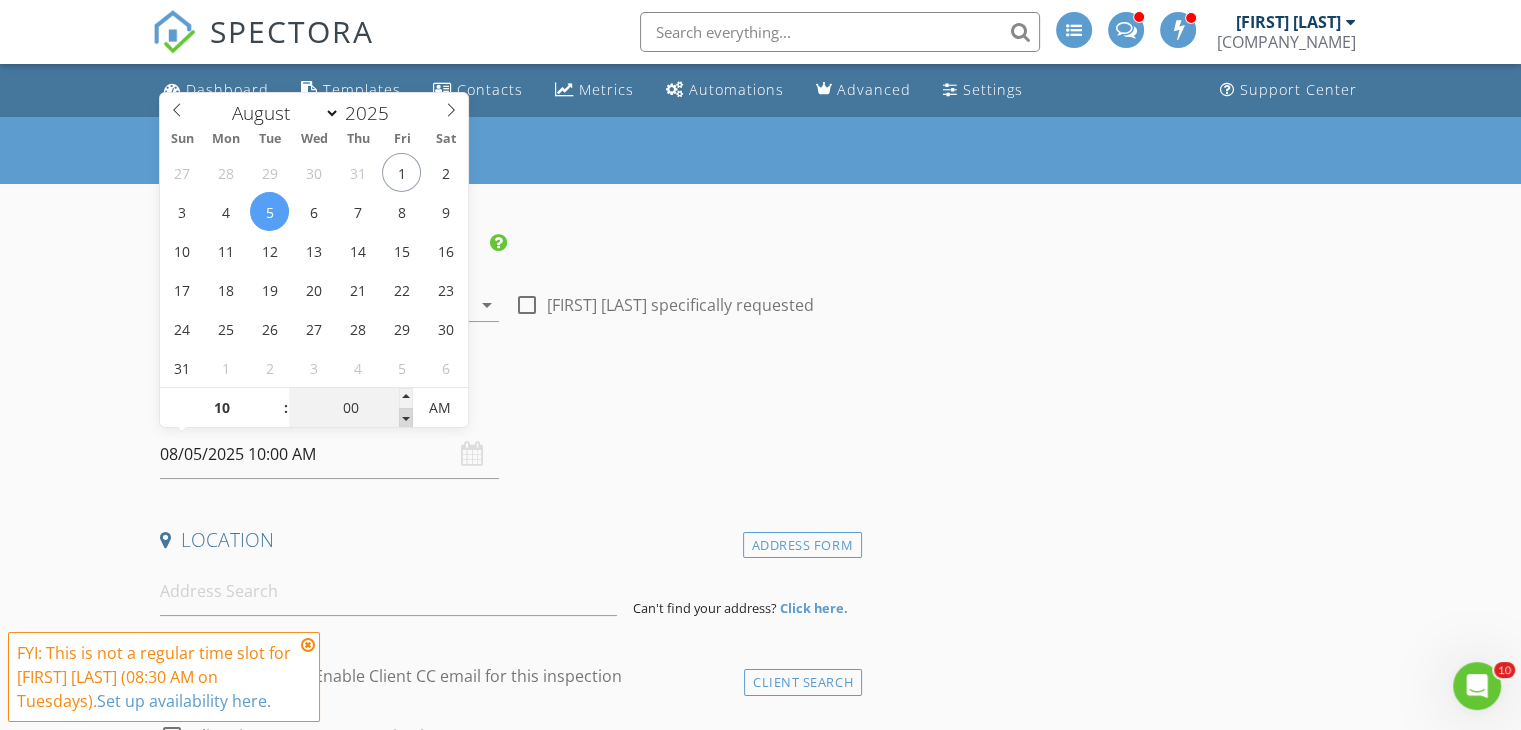 click at bounding box center [406, 418] 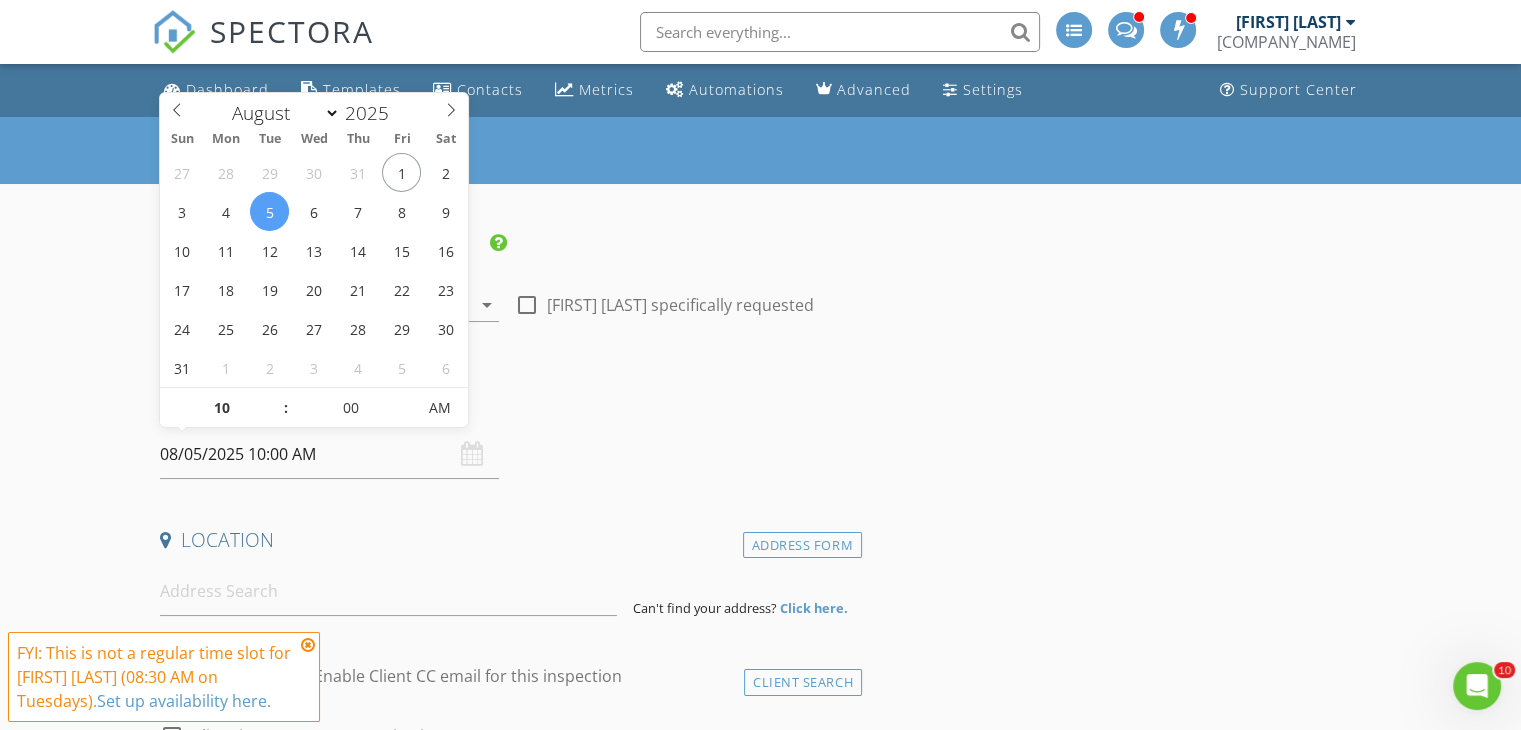 click on "INSPECTOR(S)
check_box   Wes Donahue   PRIMARY   check_box_outline_blank   Eddie Bittner     Wes Donahue arrow_drop_down   check_box_outline_blank Wes Donahue specifically requested
Date/Time
08/05/2025 10:00 AM
Location
Address Form       Can't find your address?   Click here.
client
check_box Enable Client CC email for this inspection   Client Search     check_box_outline_blank Client is a Company/Organization     First Name   Last Name   Email   CC Email   Phone         Tags         Notes   Private Notes
ADD ADDITIONAL client
SERVICES
check_box_outline_blank   Residential Inspection   Residential Home Inspection check_box_outline_blank   Residential Inspection 2E   Residential Home Inspection check_box_outline_blank   Liberty - HUD MFG Home Foundation Certification" at bounding box center (760, 1804) 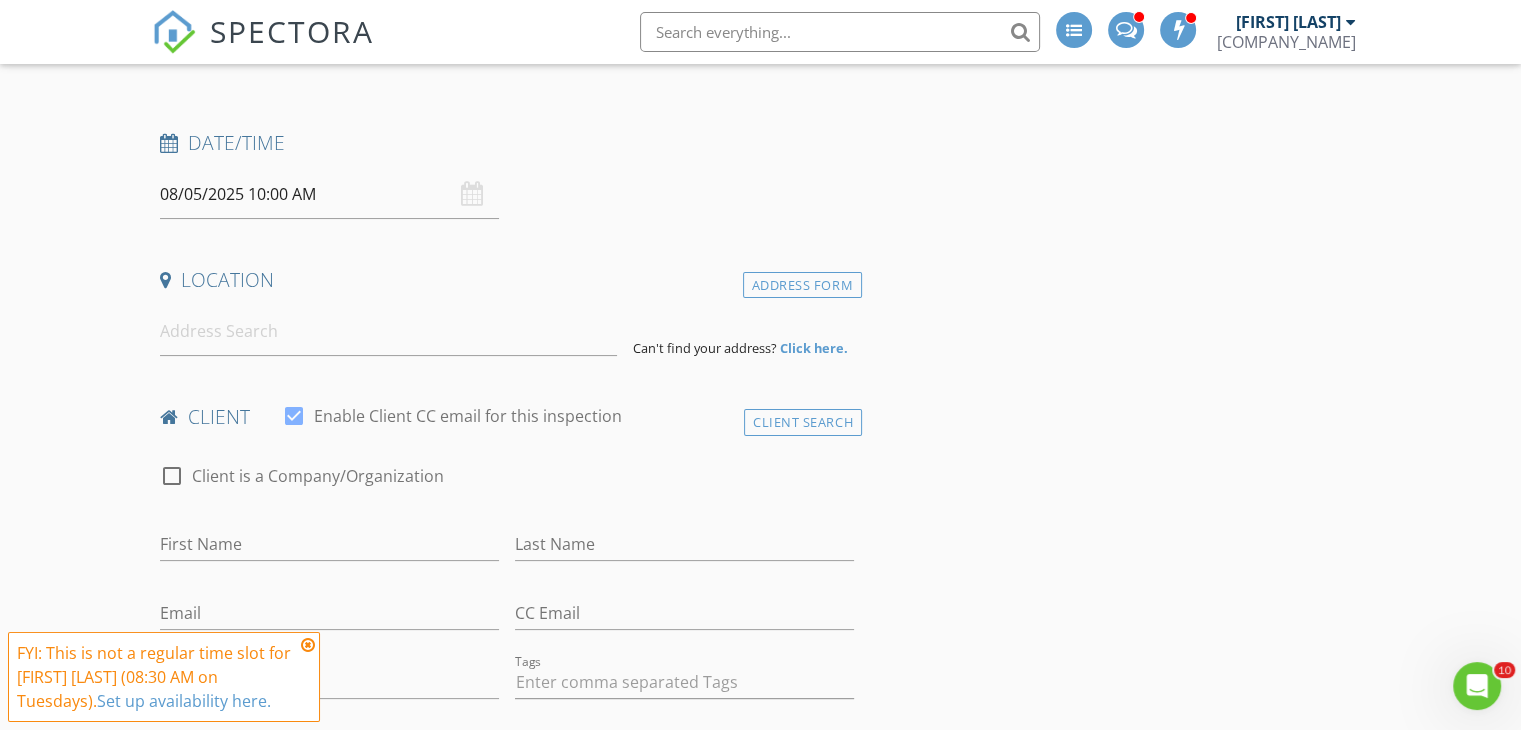 scroll, scrollTop: 300, scrollLeft: 0, axis: vertical 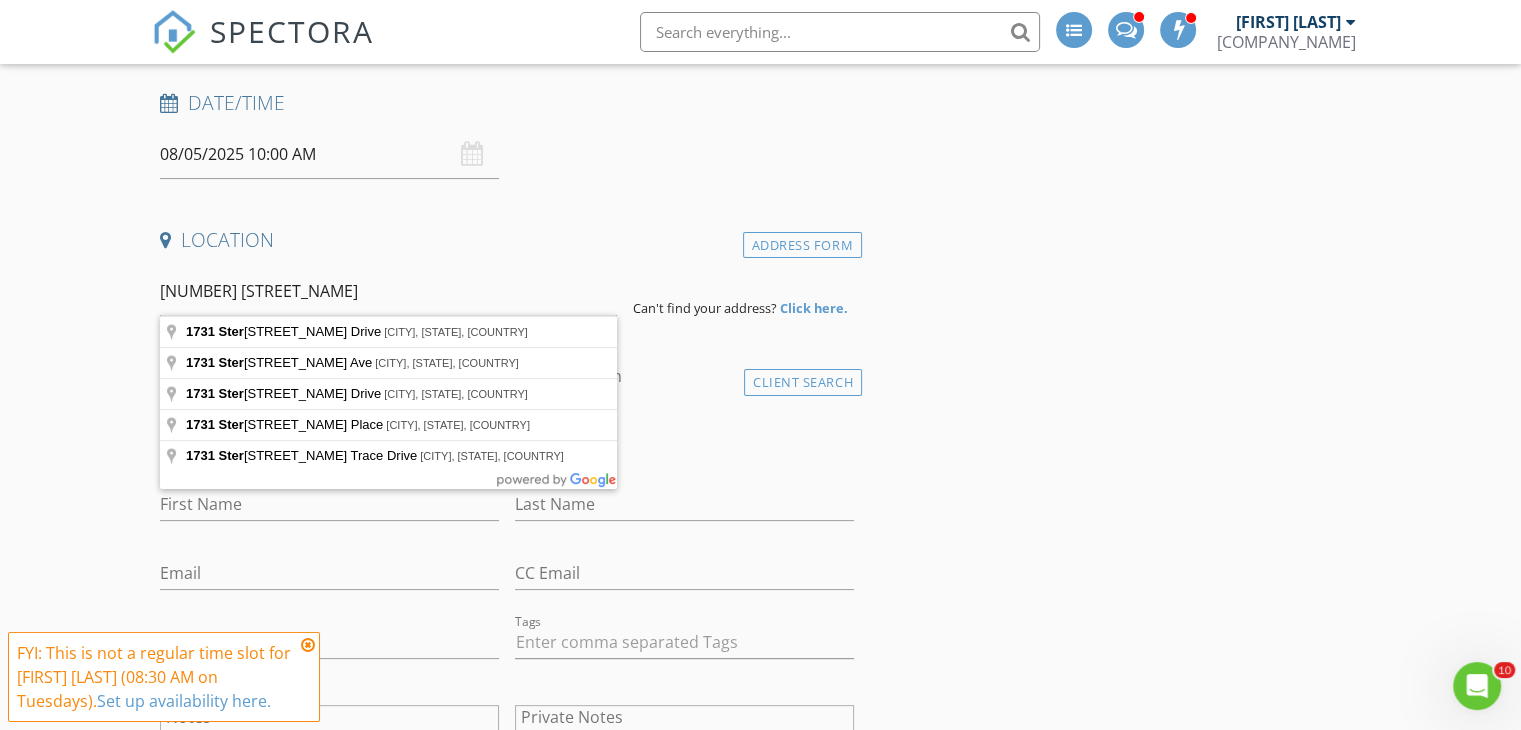 type on "1731 Sterling Valley Drive, Owensboro, KY, USA" 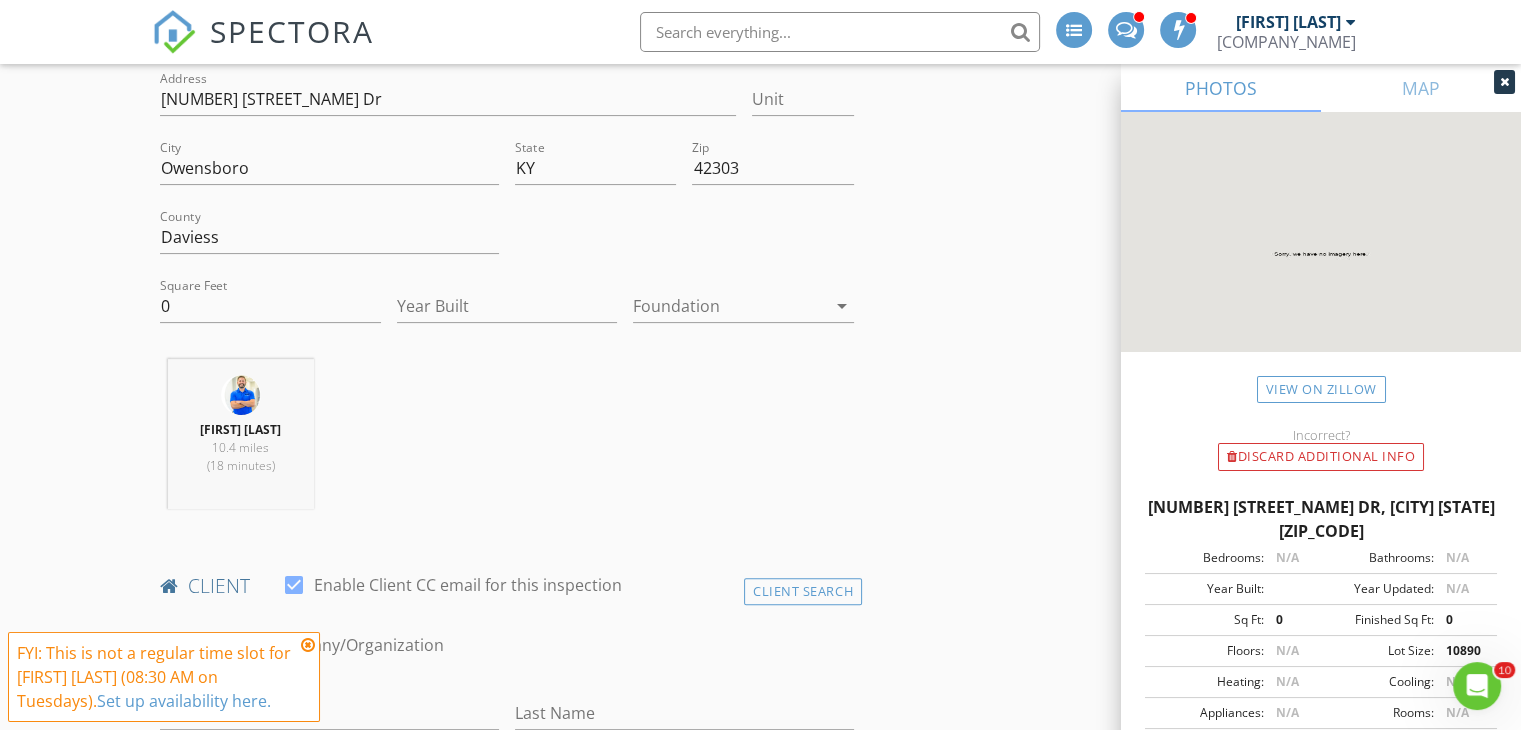 scroll, scrollTop: 800, scrollLeft: 0, axis: vertical 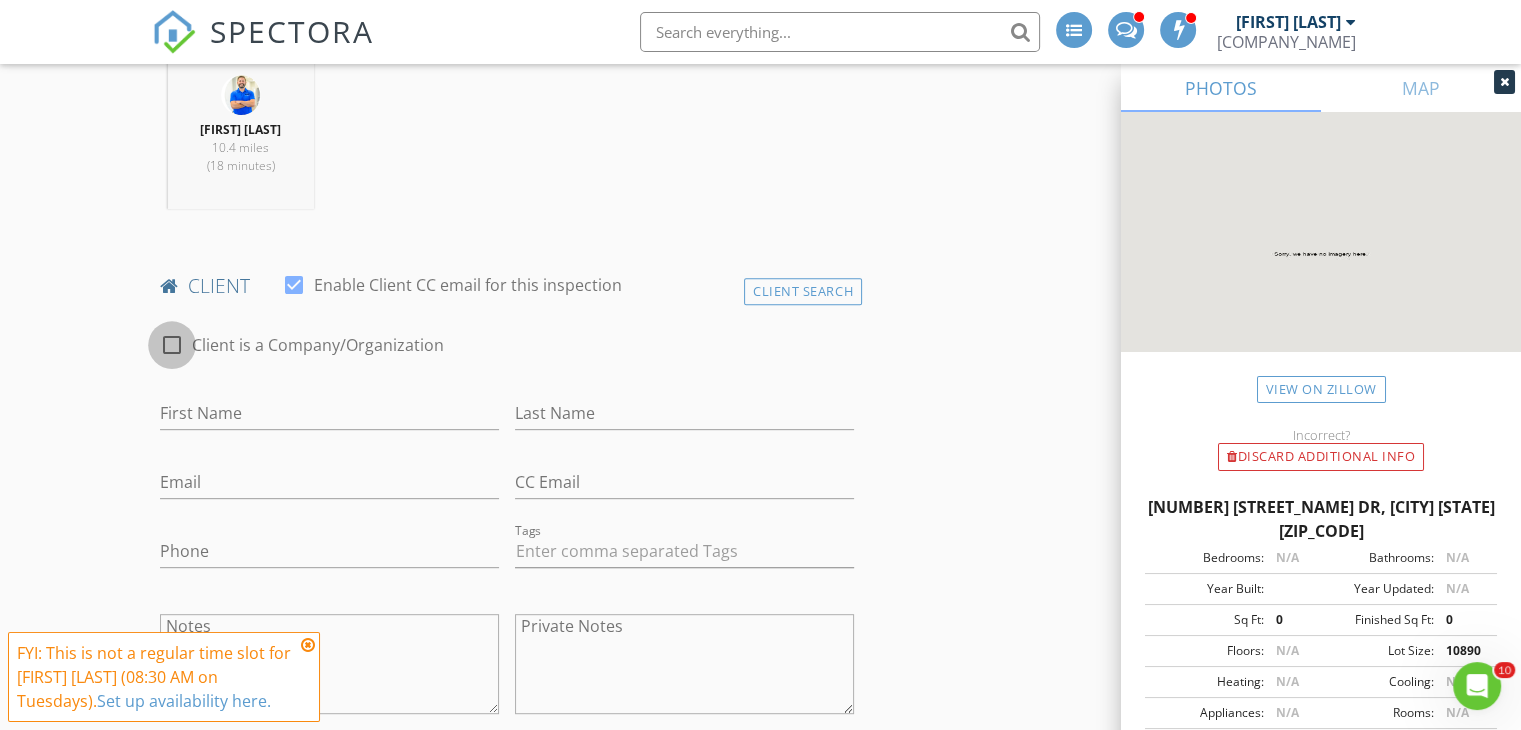 click at bounding box center (172, 345) 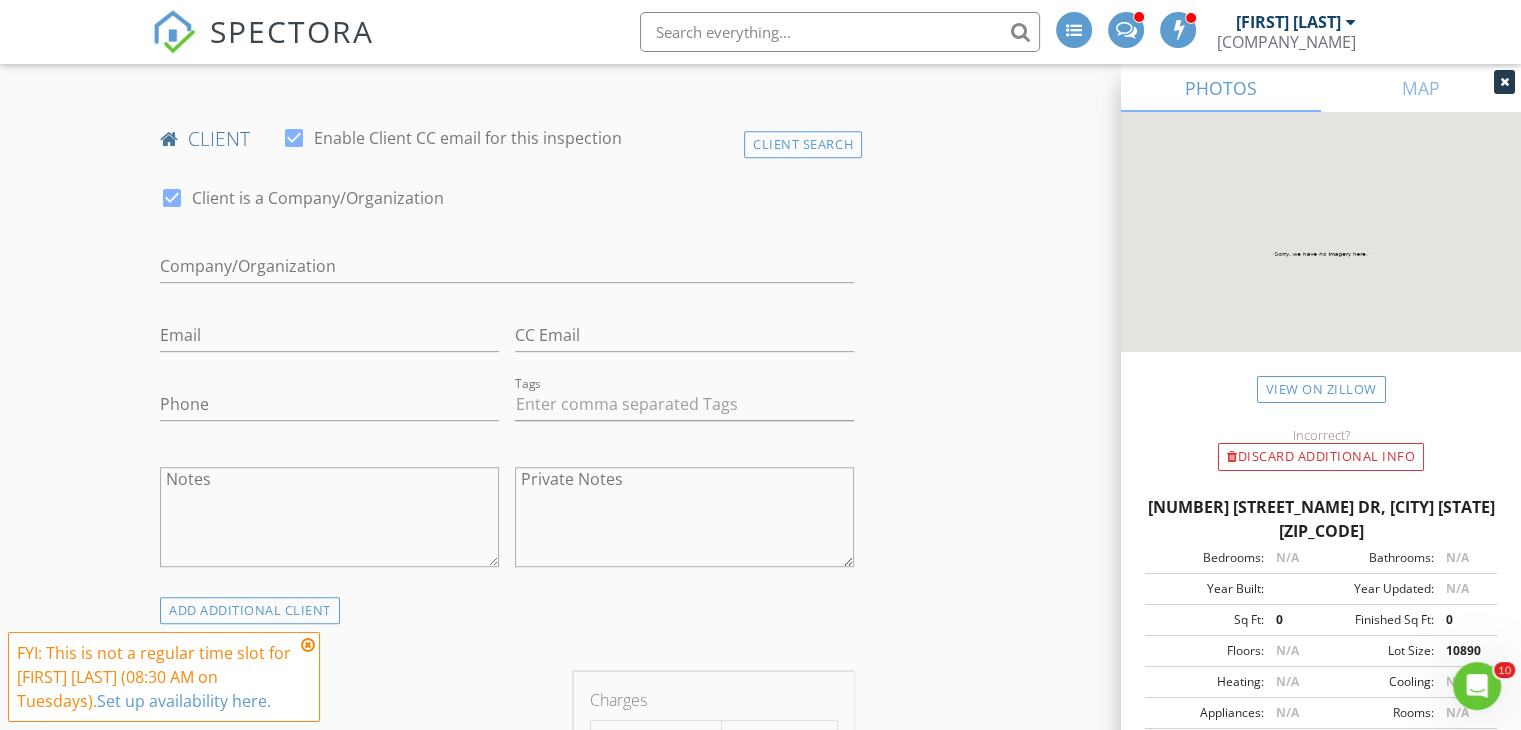scroll, scrollTop: 1000, scrollLeft: 0, axis: vertical 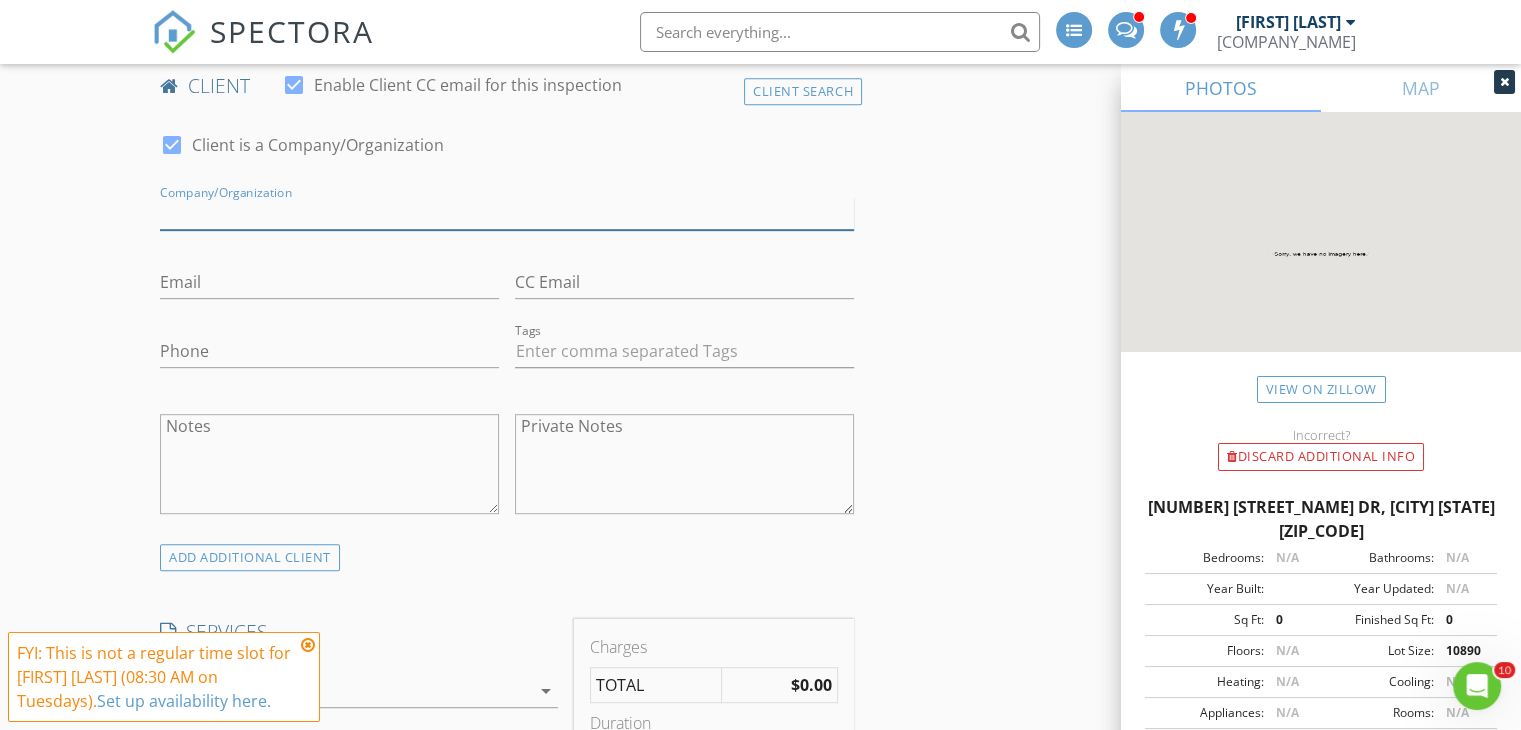 click on "Enable Client CC email for this inspection" at bounding box center (507, 213) 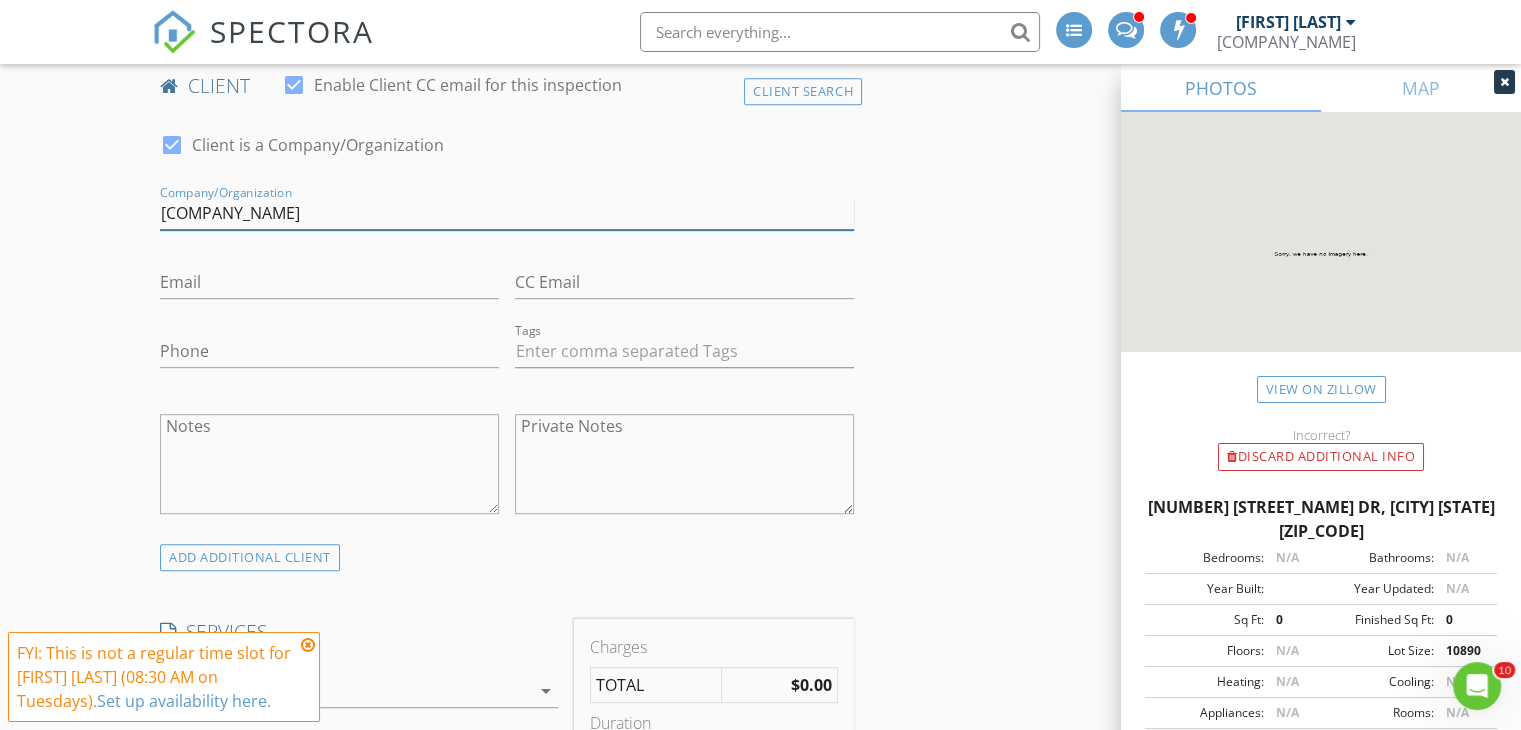 type on "[COMPANY]" 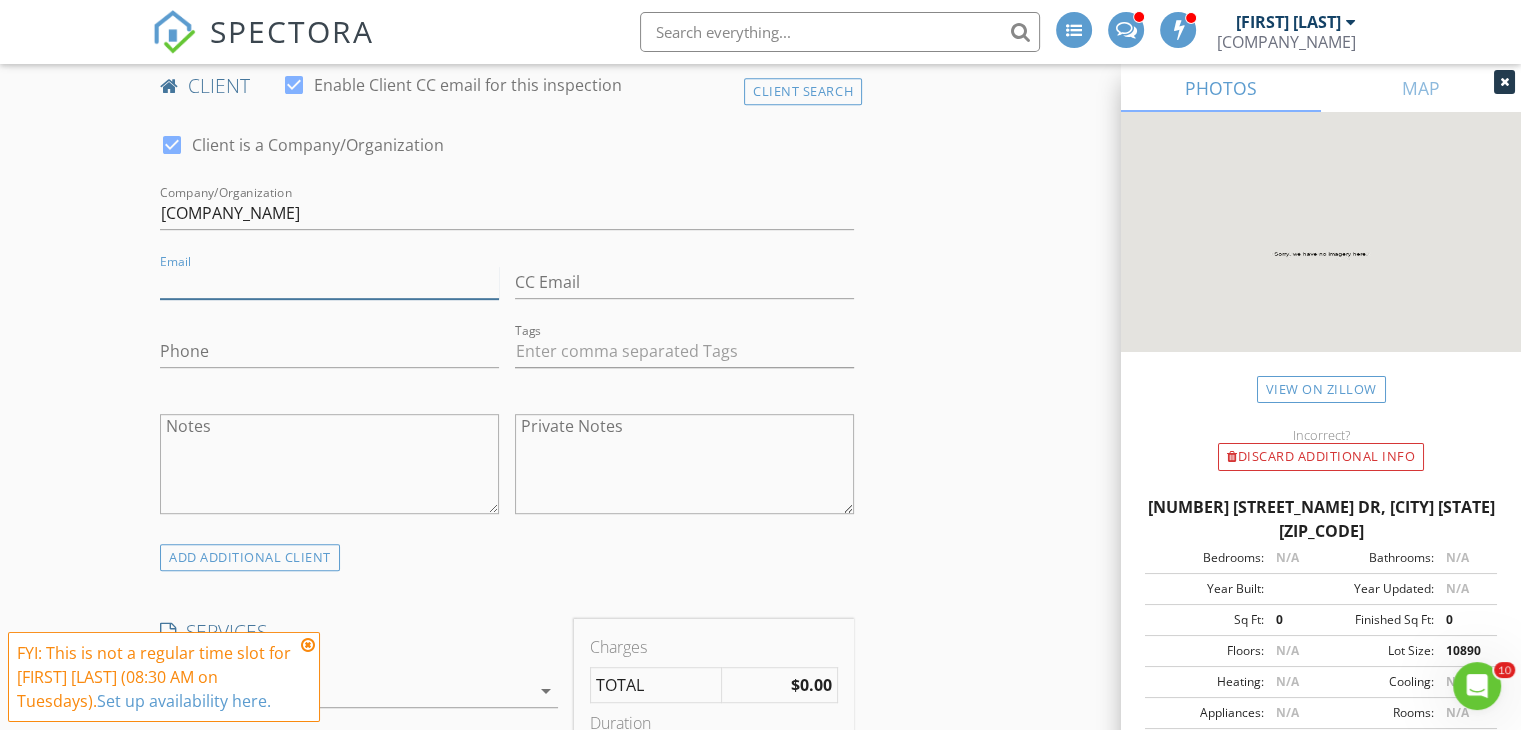 paste on ""nick@thompsonhomesinc.com" <nick@thompsonhomesinc.com>" 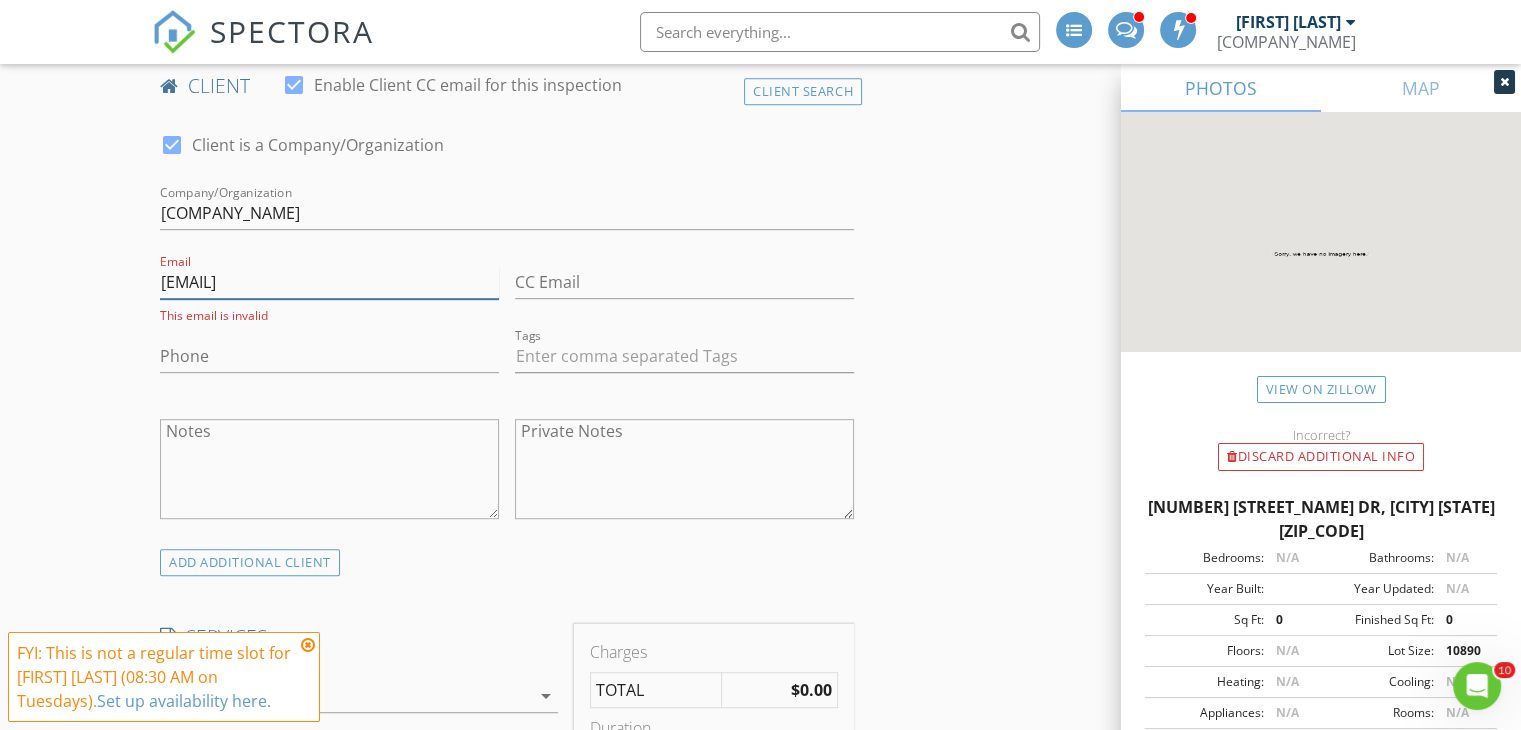 scroll, scrollTop: 0, scrollLeft: 0, axis: both 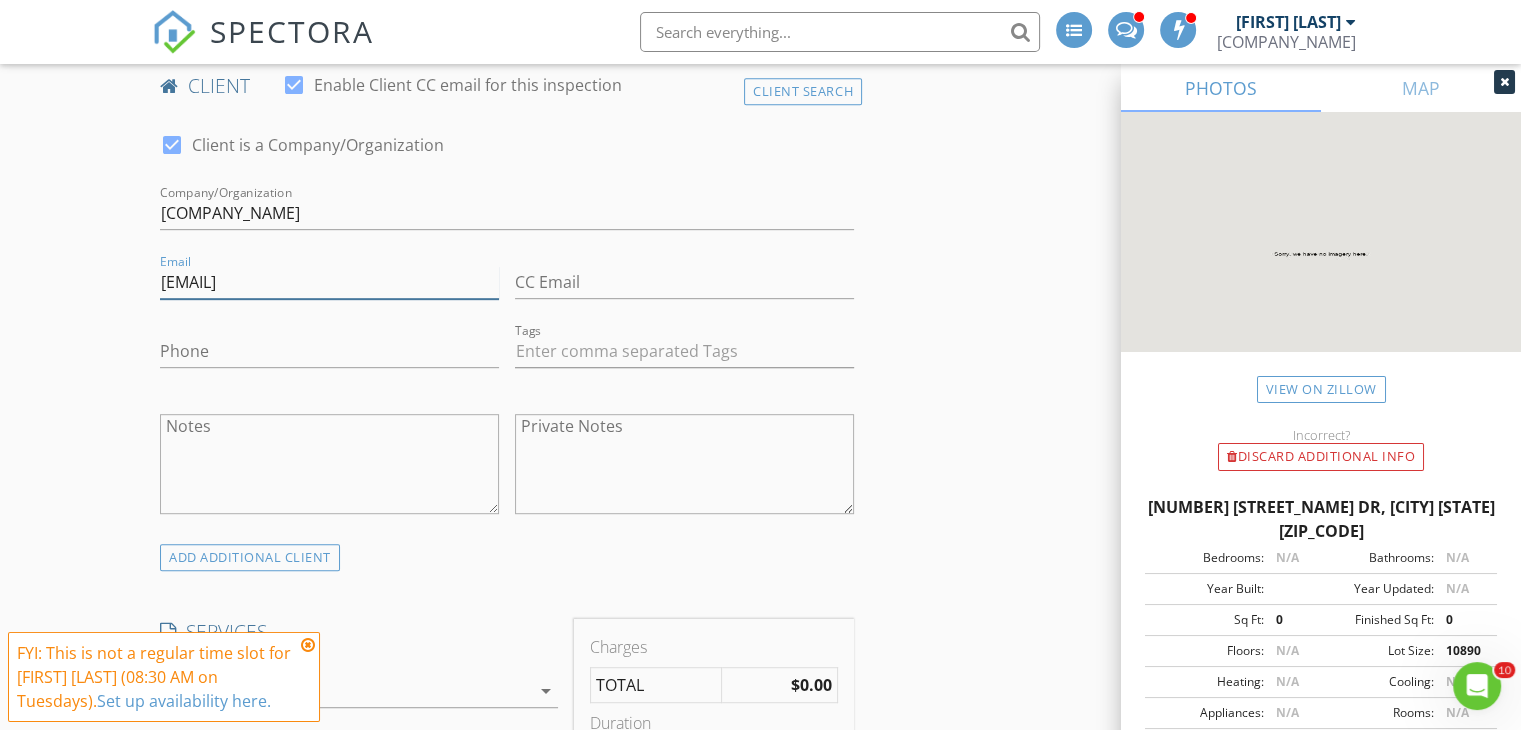 type on "[EMAIL]" 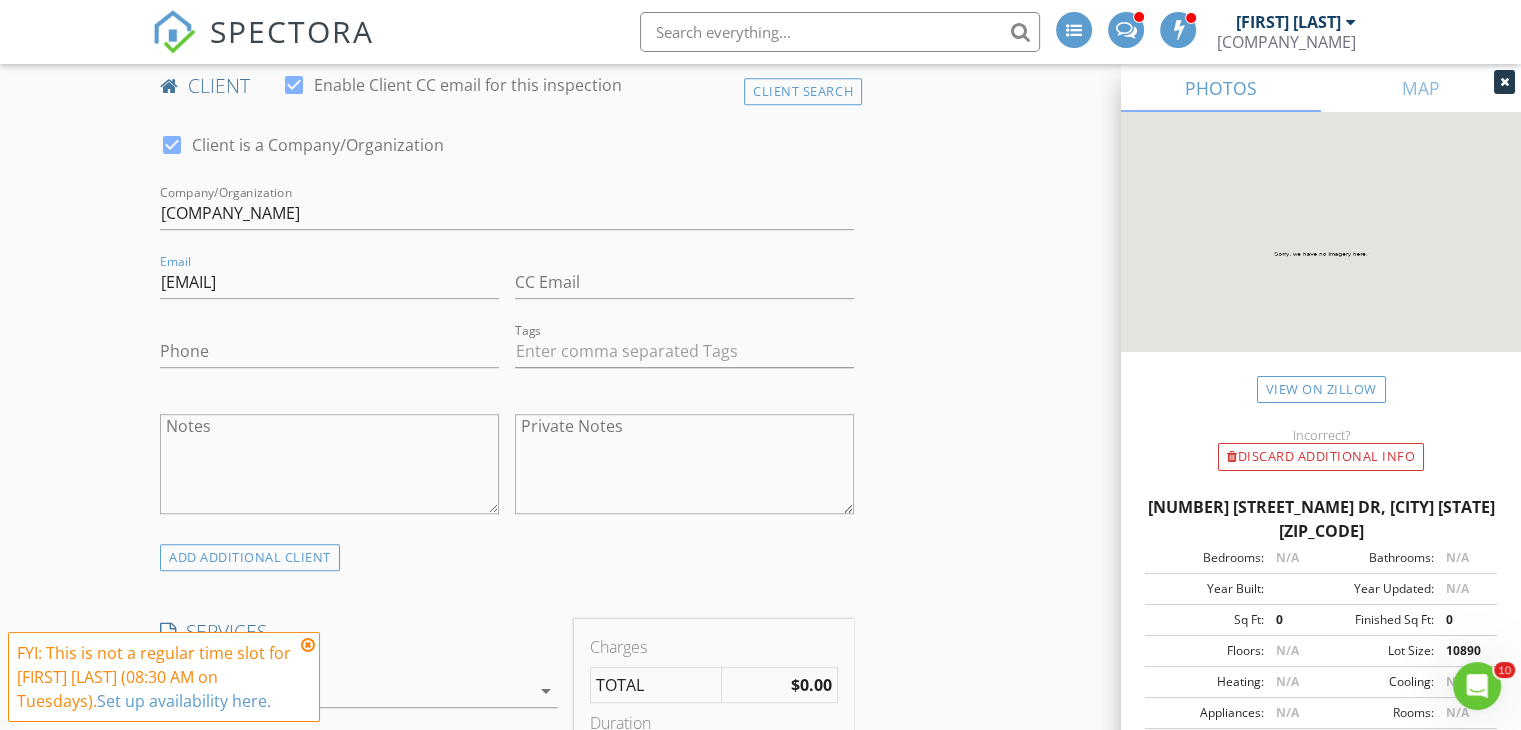 click on "New Inspection
INSPECTOR(S)
check_box   Wes Donahue   PRIMARY   check_box_outline_blank   Eddie Bittner     Wes Donahue arrow_drop_down   check_box_outline_blank Wes Donahue specifically requested
Date/Time
08/05/2025 10:00 AM
Location
Address Search       Address 1731 Sterling Valley Dr   Unit   City Owensboro   State KY   Zip 42303   County Daviess     Square Feet 0   Year Built   Foundation arrow_drop_down     Wes Donahue     10.4 miles     (18 minutes)
client
check_box Enable Client CC email for this inspection   Client Search     check_box Client is a Company/Organization   Company/Organization Thompson Homes       Email nick@thompsonhomesinc.com   CC Email   Phone         Tags         Notes   Private Notes
ADD ADDITIONAL client
SERVICES
check_box_outline_blank" at bounding box center (760, 975) 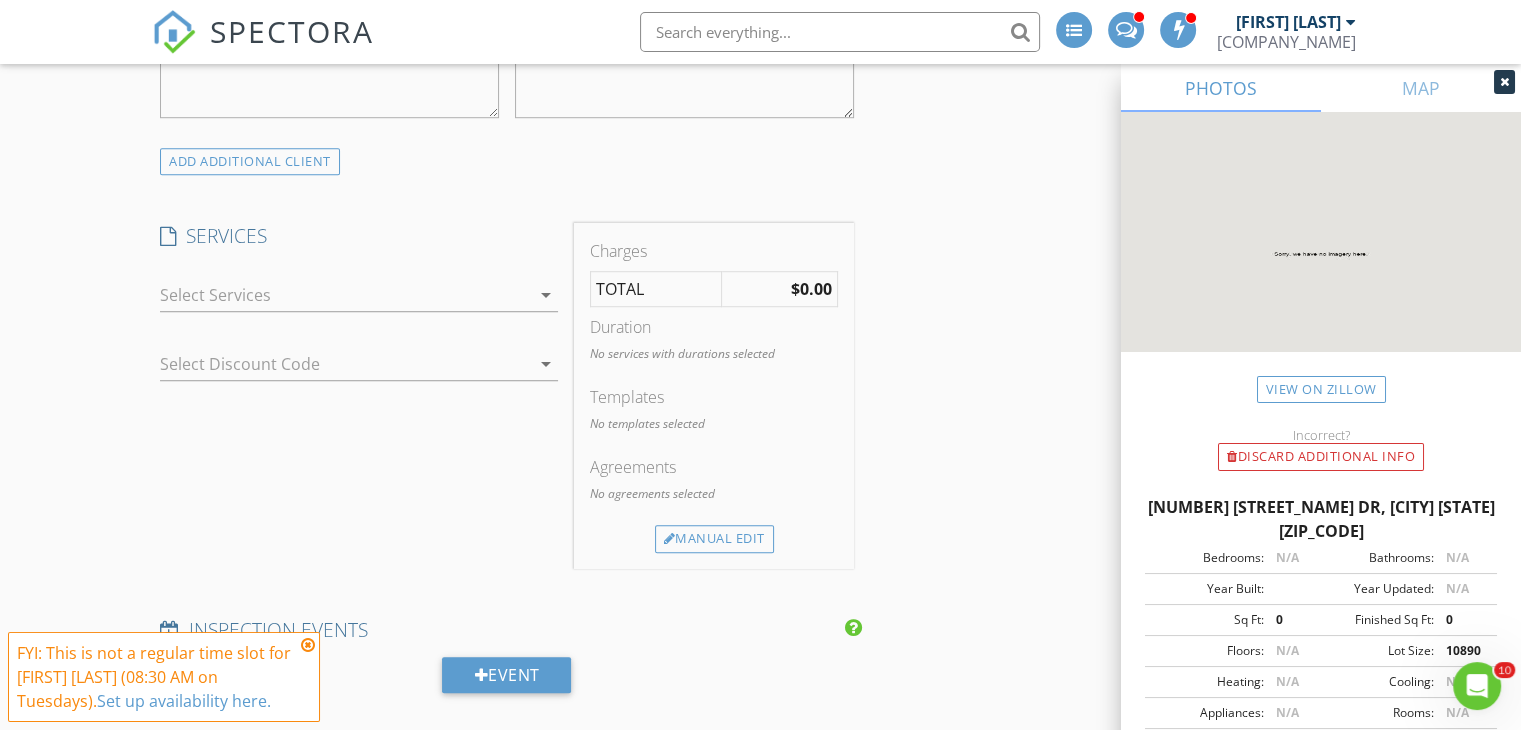 scroll, scrollTop: 1400, scrollLeft: 0, axis: vertical 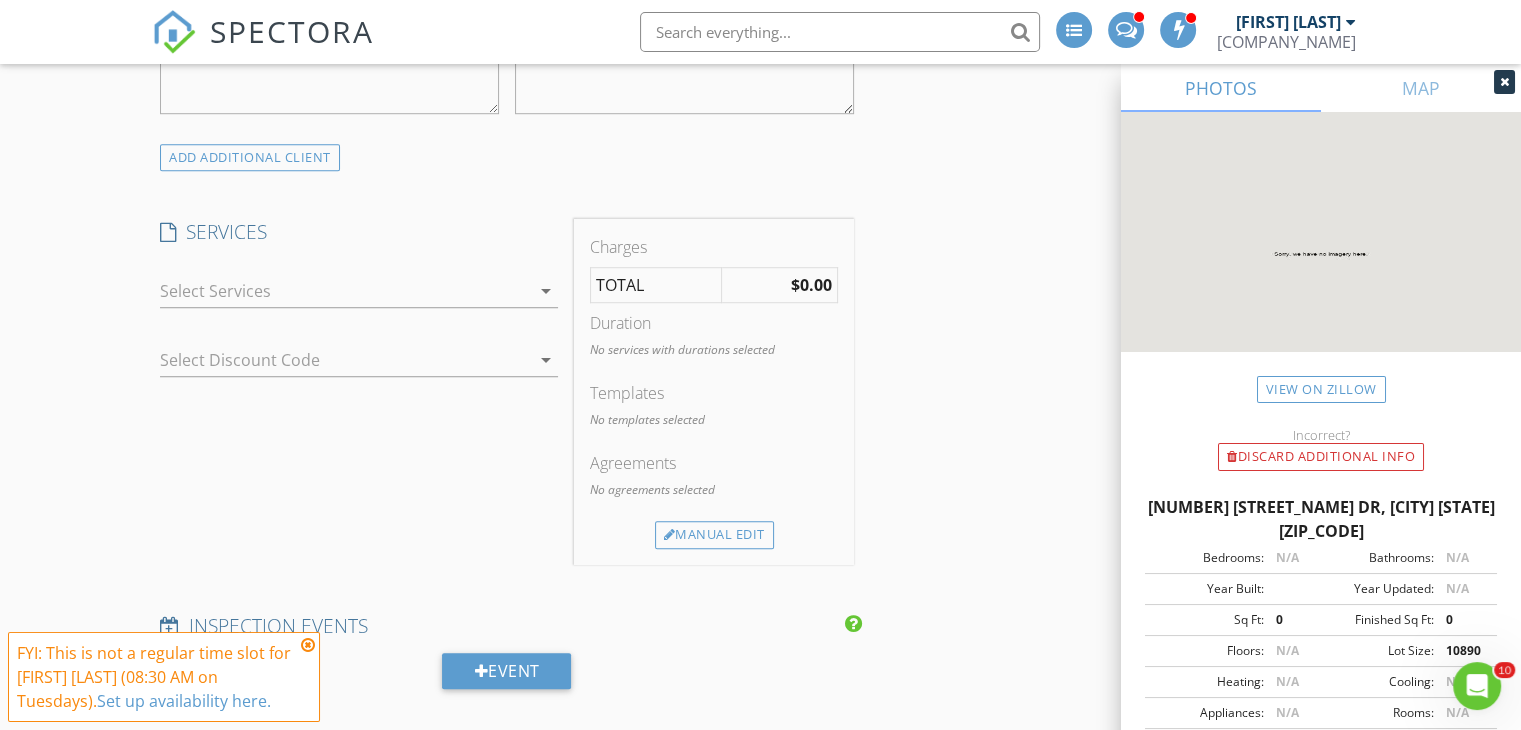 click at bounding box center (345, 291) 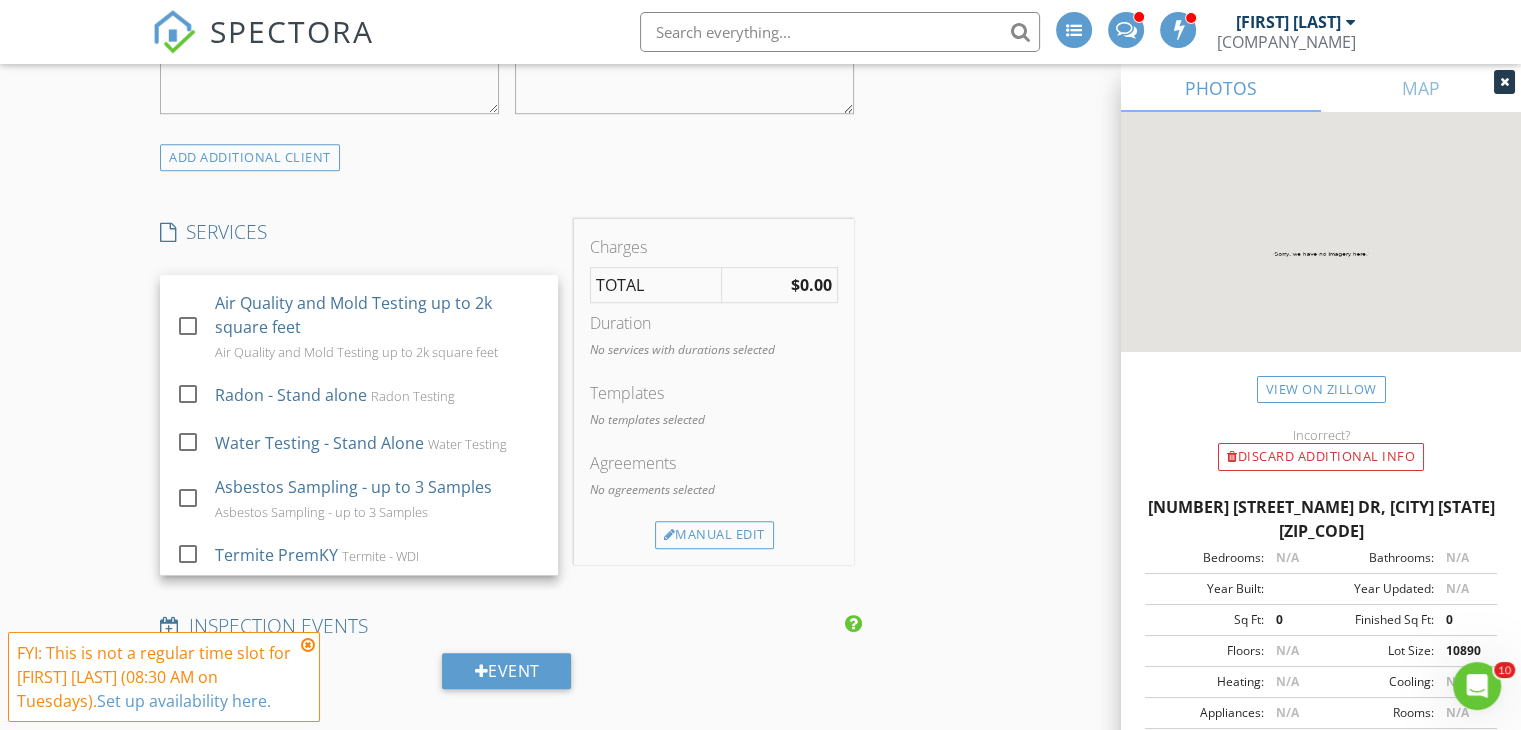 scroll, scrollTop: 372, scrollLeft: 0, axis: vertical 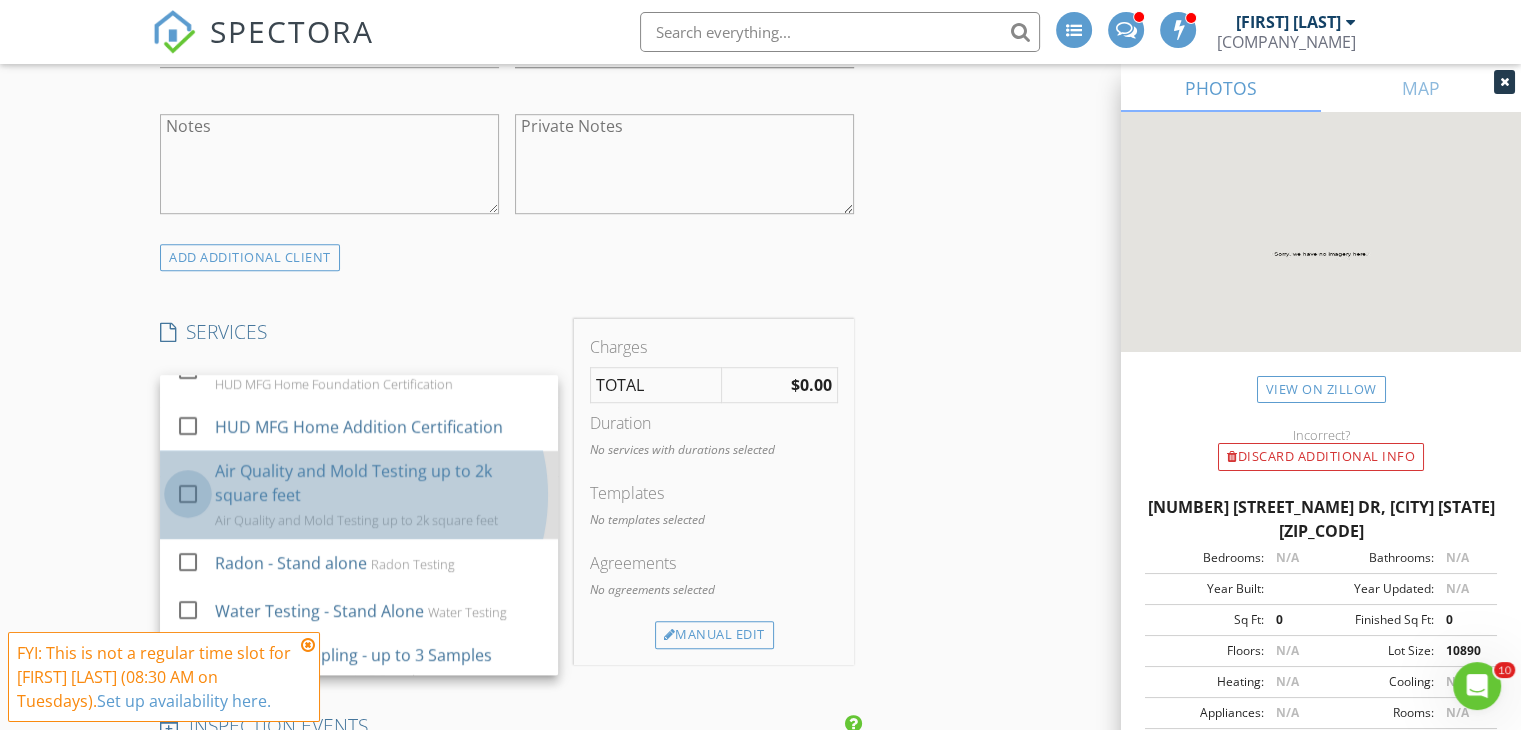 click at bounding box center [188, 494] 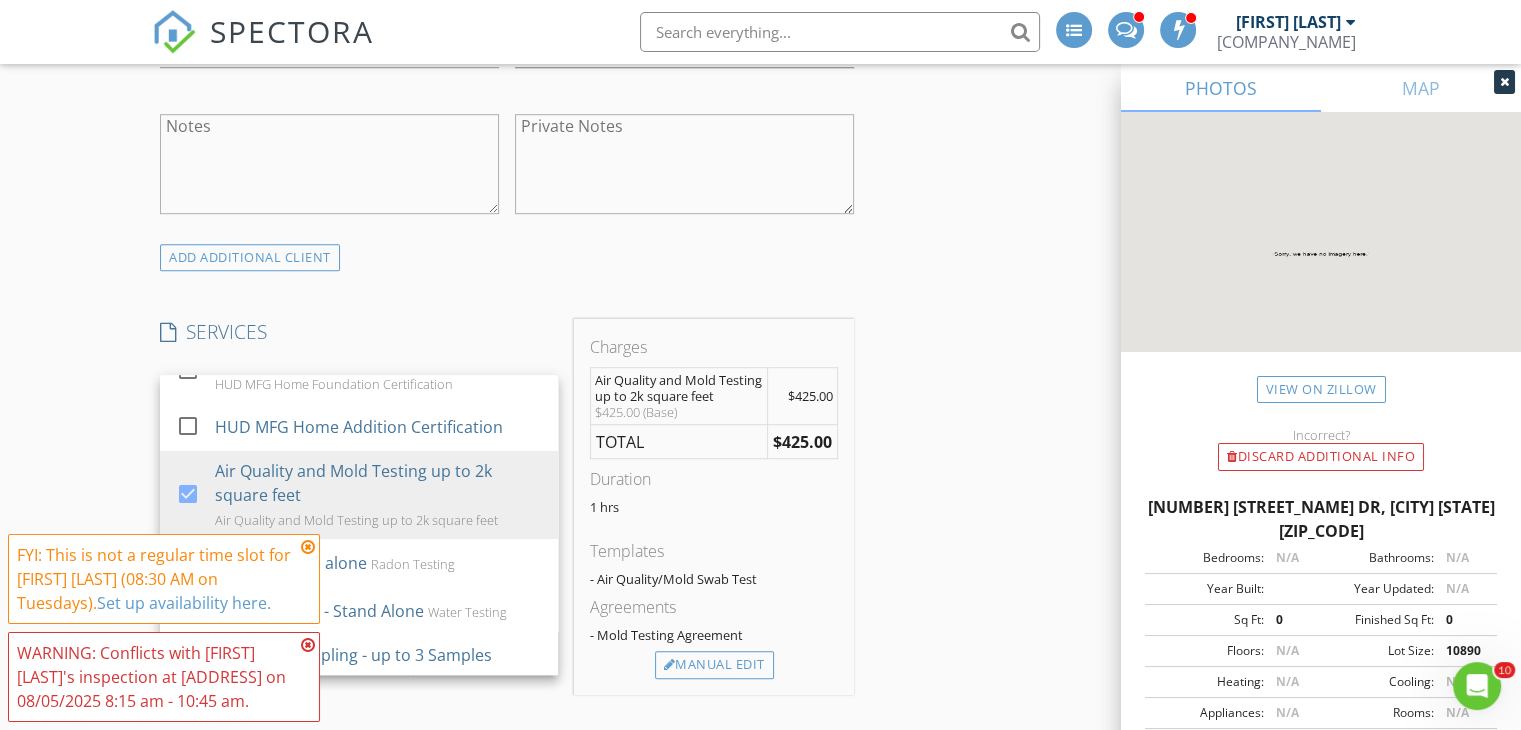 click on "New Inspection
INSPECTOR(S)
check_box   Wes Donahue   PRIMARY   check_box_outline_blank   Eddie Bittner     Wes Donahue arrow_drop_down   check_box_outline_blank Wes Donahue specifically requested
Date/Time
08/05/2025 10:00 AM
Location
Address Search       Address 1731 Sterling Valley Dr   Unit   City Owensboro   State KY   Zip 42303   County Daviess     Square Feet 0   Year Built   Foundation arrow_drop_down     Wes Donahue     10.4 miles     (18 minutes)
client
check_box Enable Client CC email for this inspection   Client Search     check_box Client is a Company/Organization   Company/Organization Thompson Homes       Email nick@thompsonhomesinc.com   CC Email   Phone         Tags         Notes   Private Notes
ADD ADDITIONAL client
SERVICES
check_box_outline_blank" at bounding box center [760, 690] 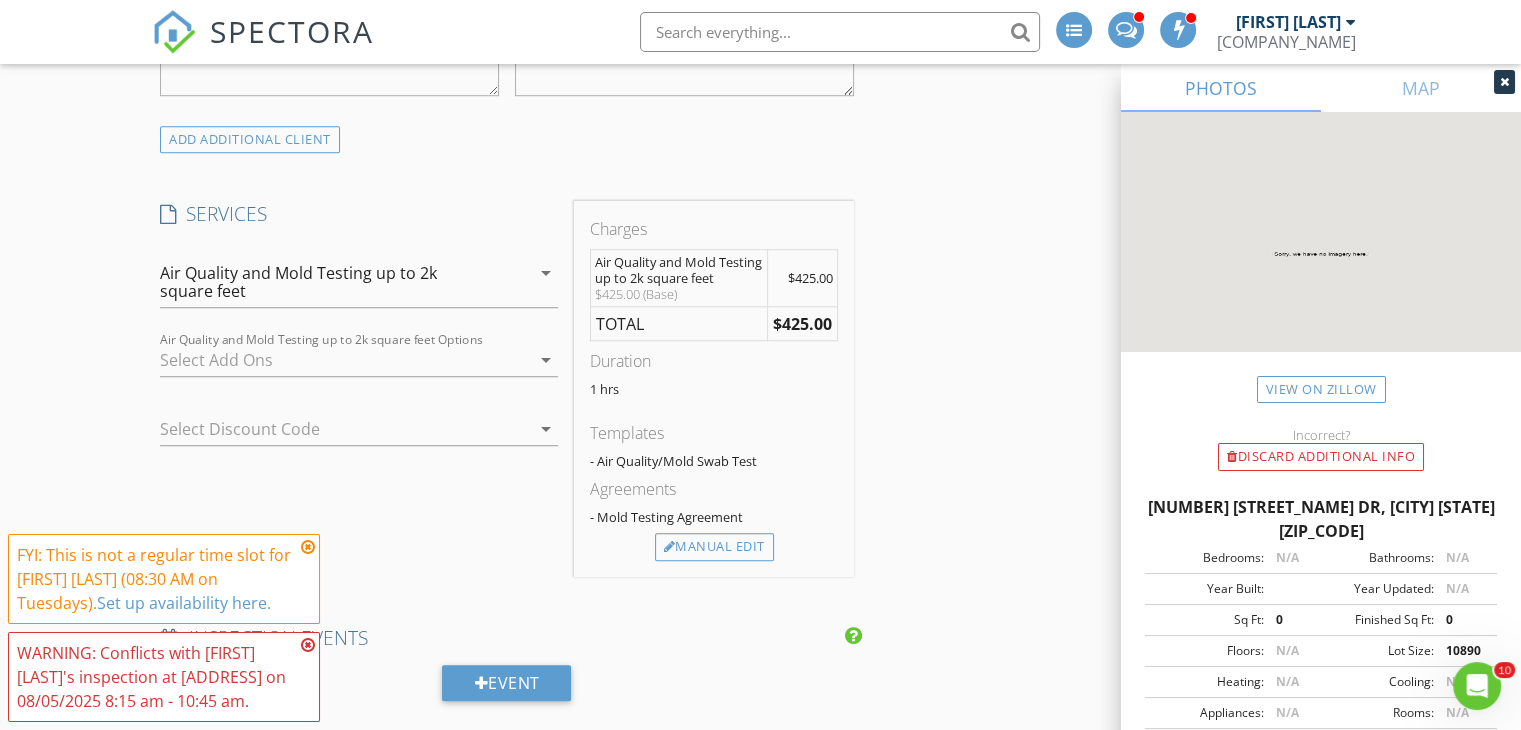 scroll, scrollTop: 1600, scrollLeft: 0, axis: vertical 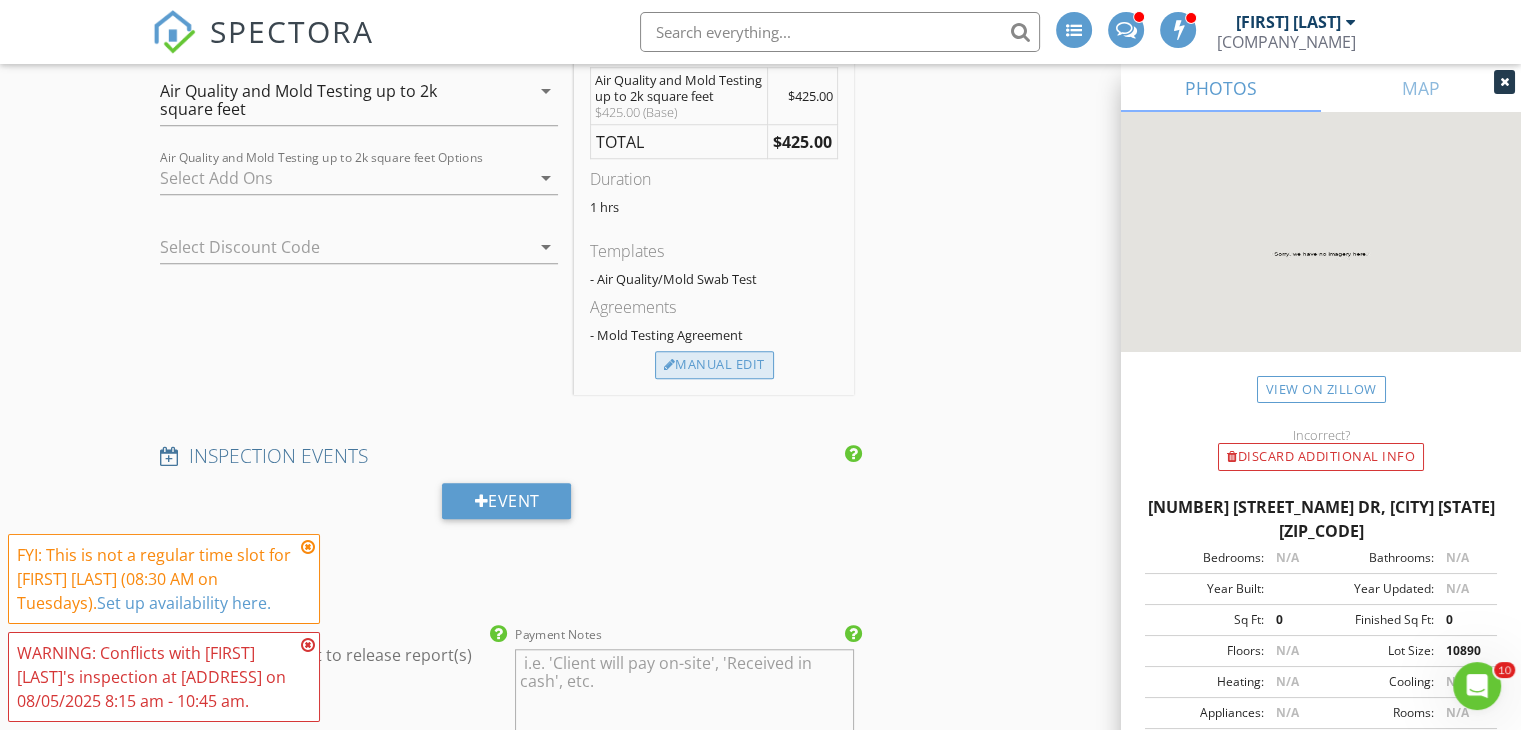 click on "Manual Edit" at bounding box center (714, 365) 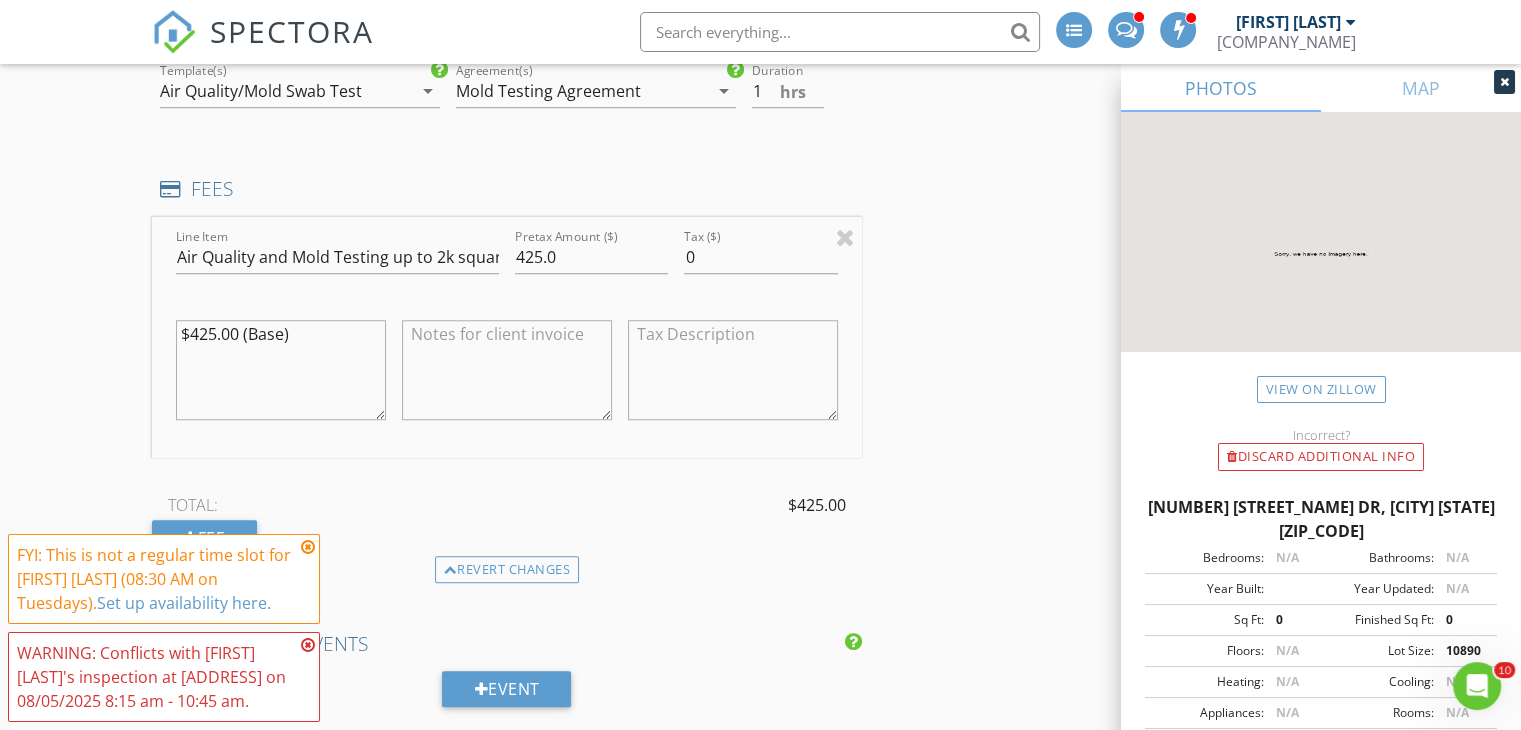 click on "$425.00 (Base)" at bounding box center [281, 370] 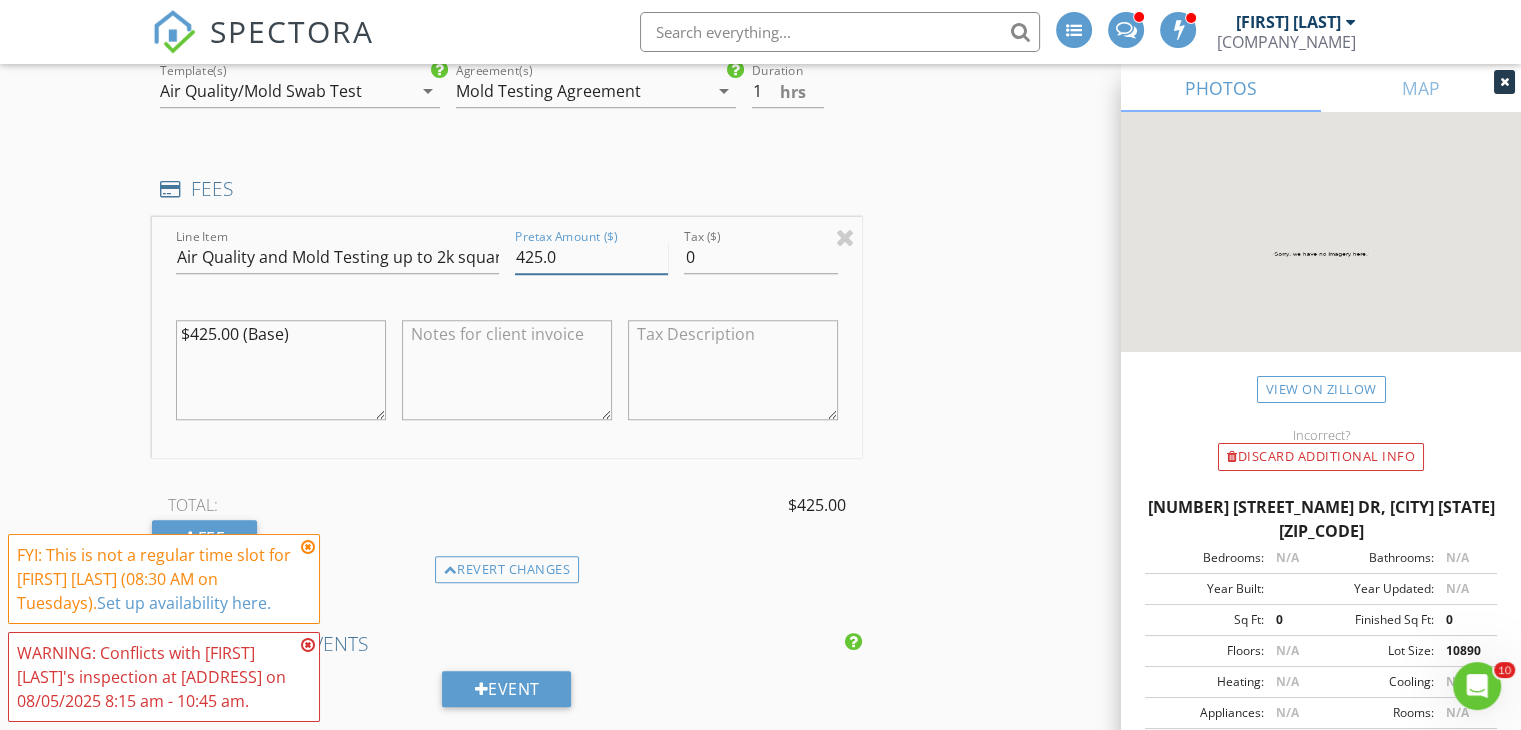 click on "425.0" at bounding box center [591, 257] 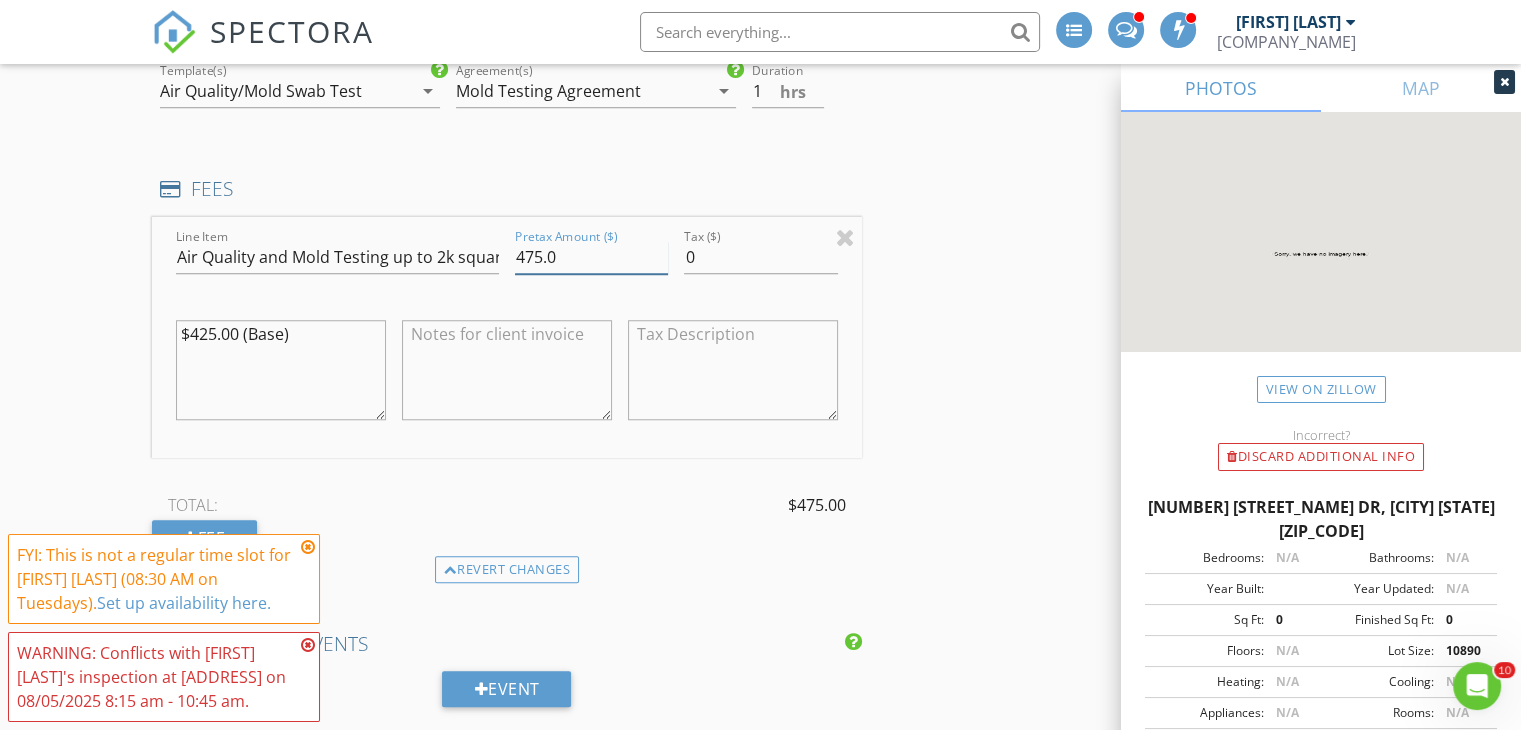 type on "475.0" 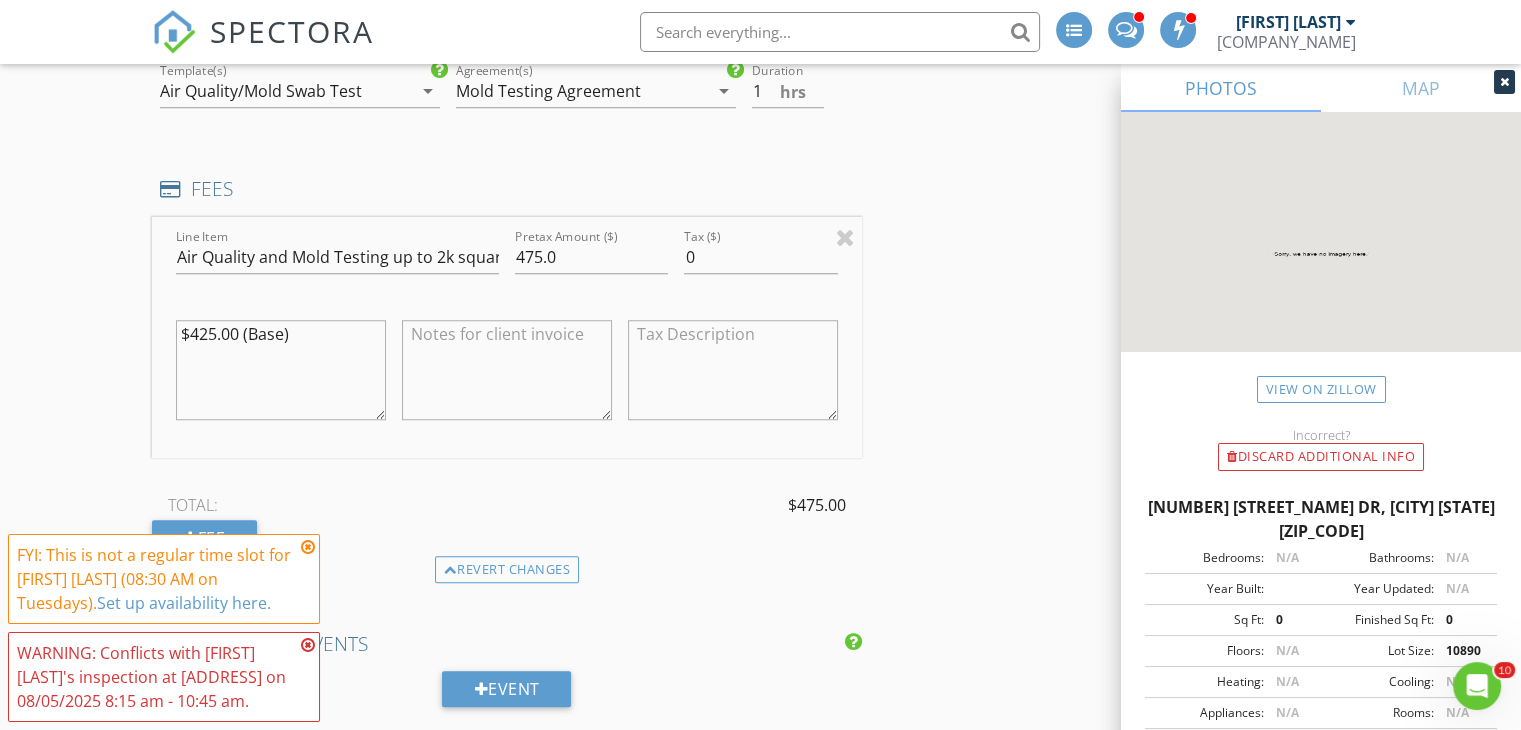 click on "$425.00 (Base)" at bounding box center (281, 370) 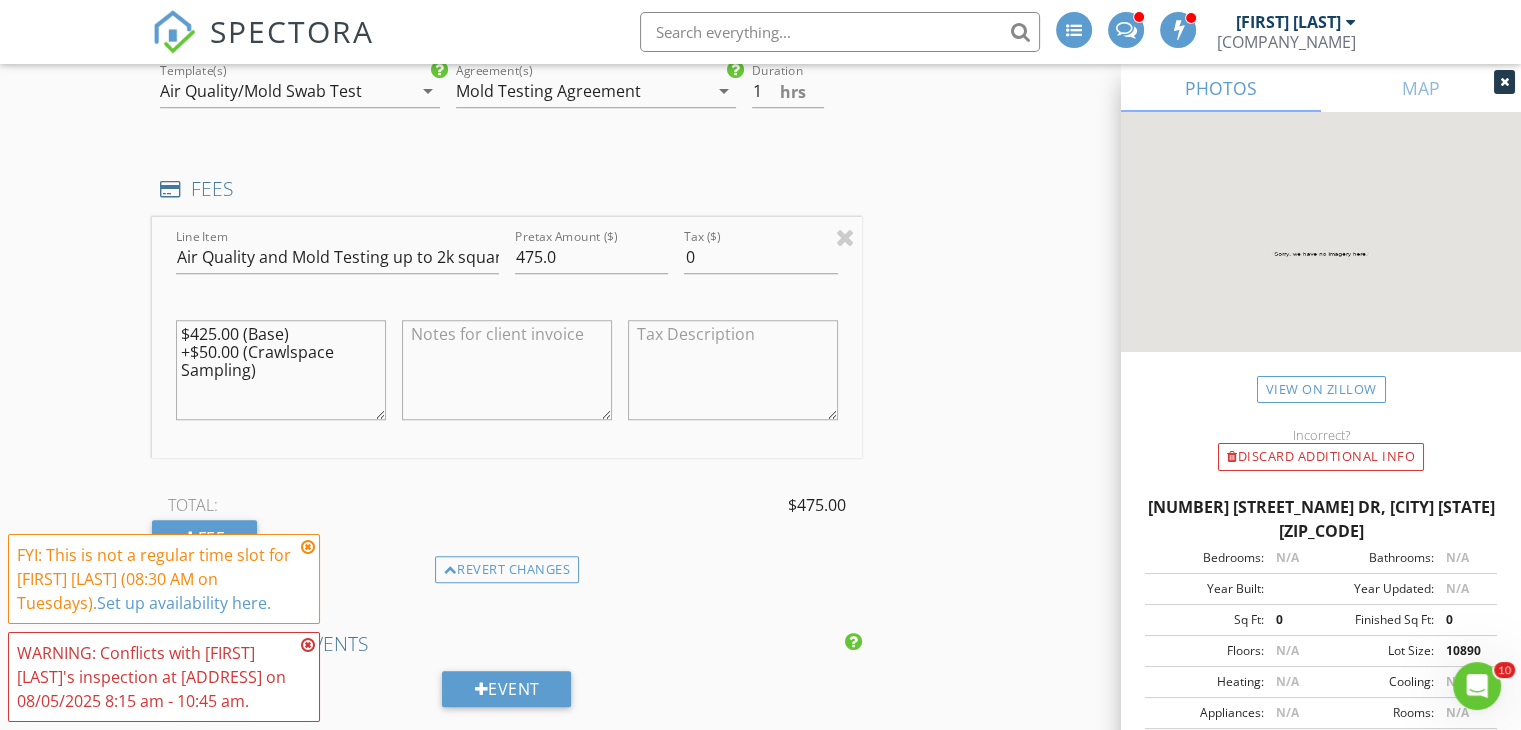 drag, startPoint x: 176, startPoint y: 329, endPoint x: 331, endPoint y: 381, distance: 163.49007 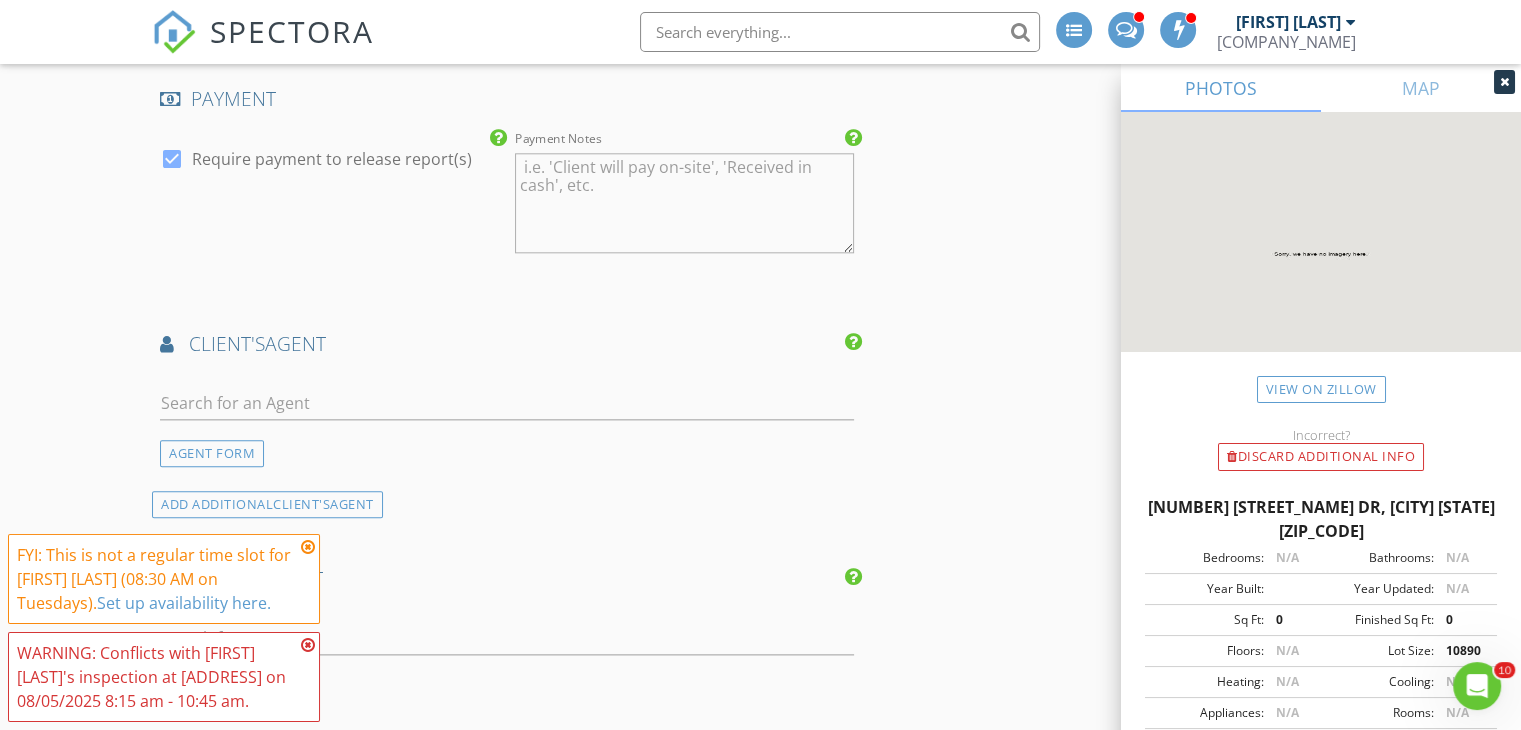 scroll, scrollTop: 2400, scrollLeft: 0, axis: vertical 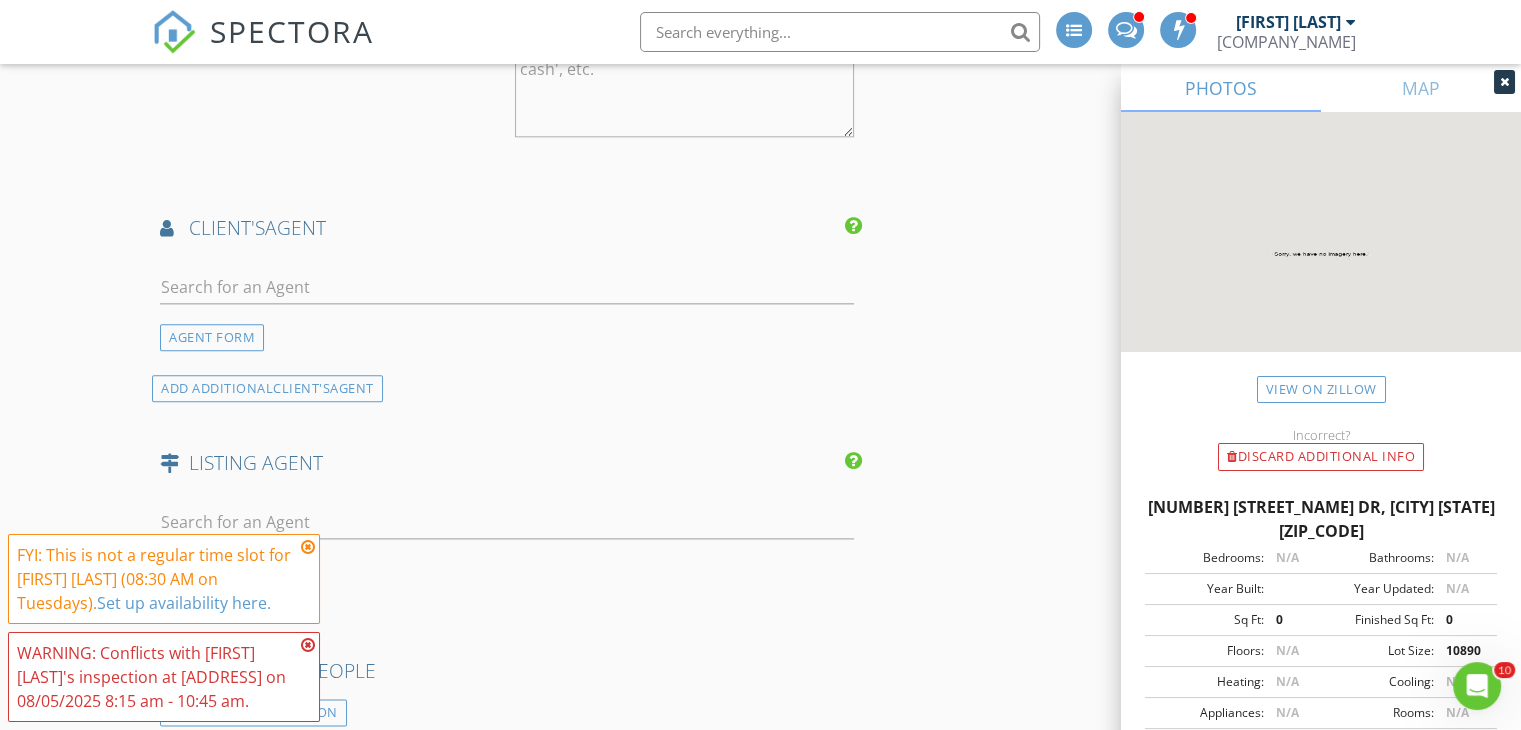 type on "$425.00 (Base)
+$50.00 (Crawlspace Sampling)" 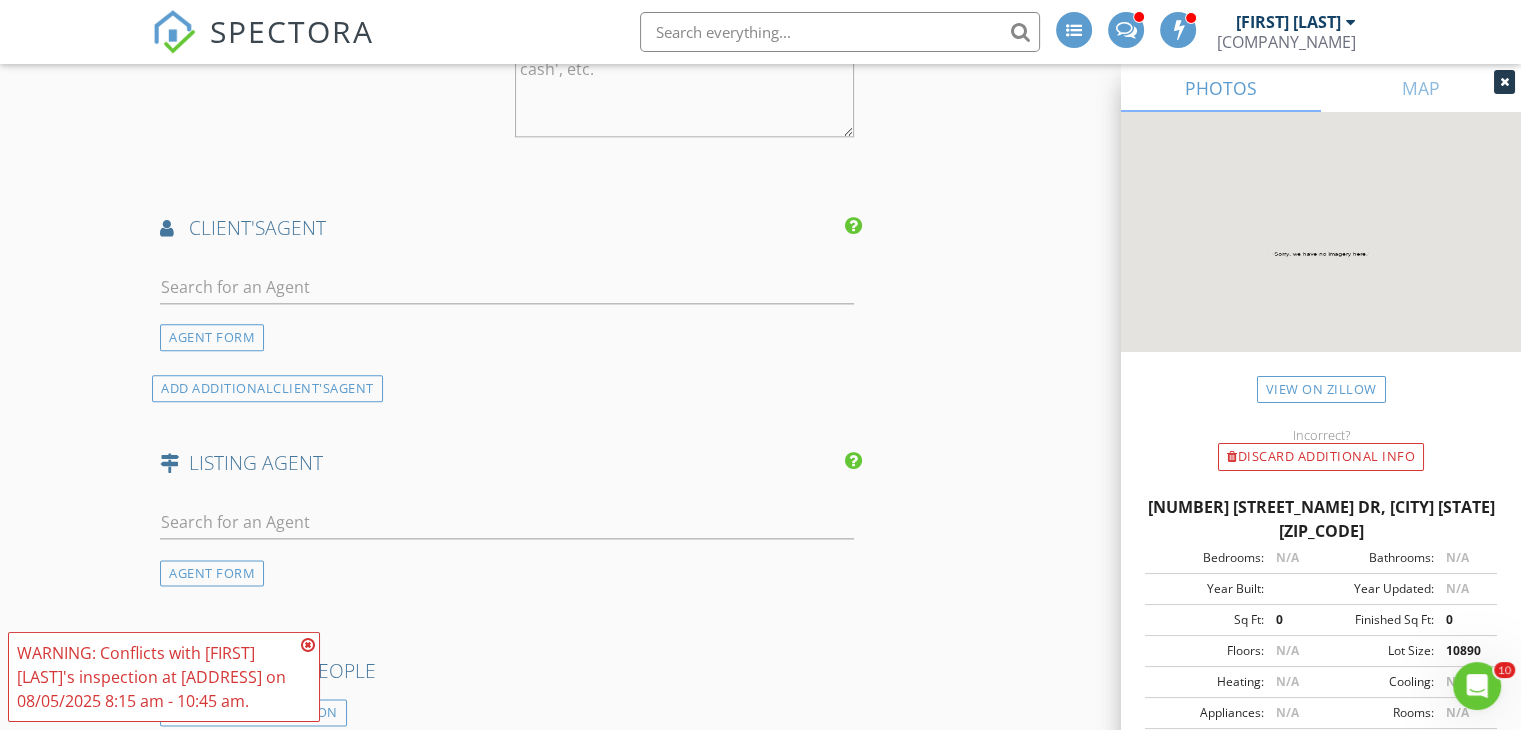 click at bounding box center (308, 645) 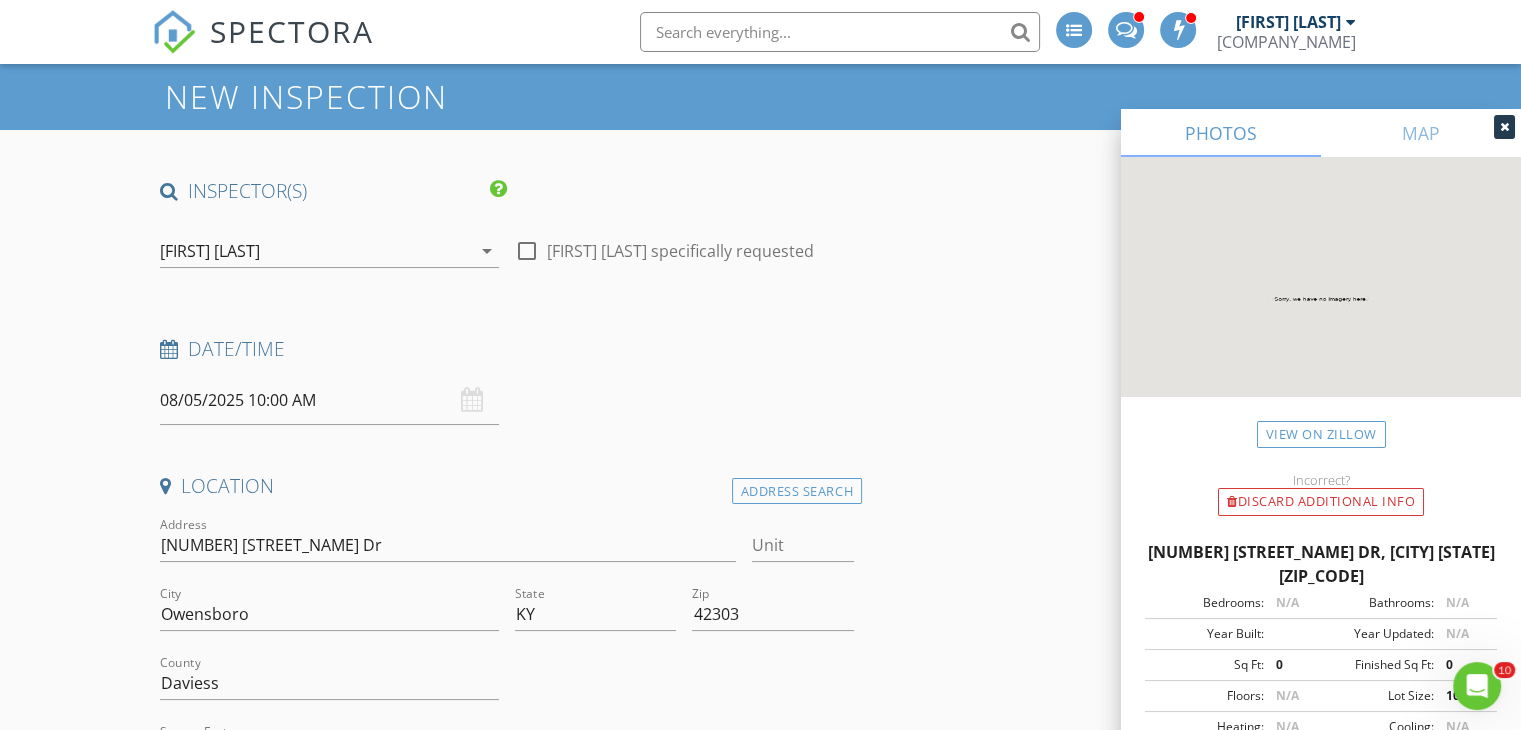 scroll, scrollTop: 0, scrollLeft: 0, axis: both 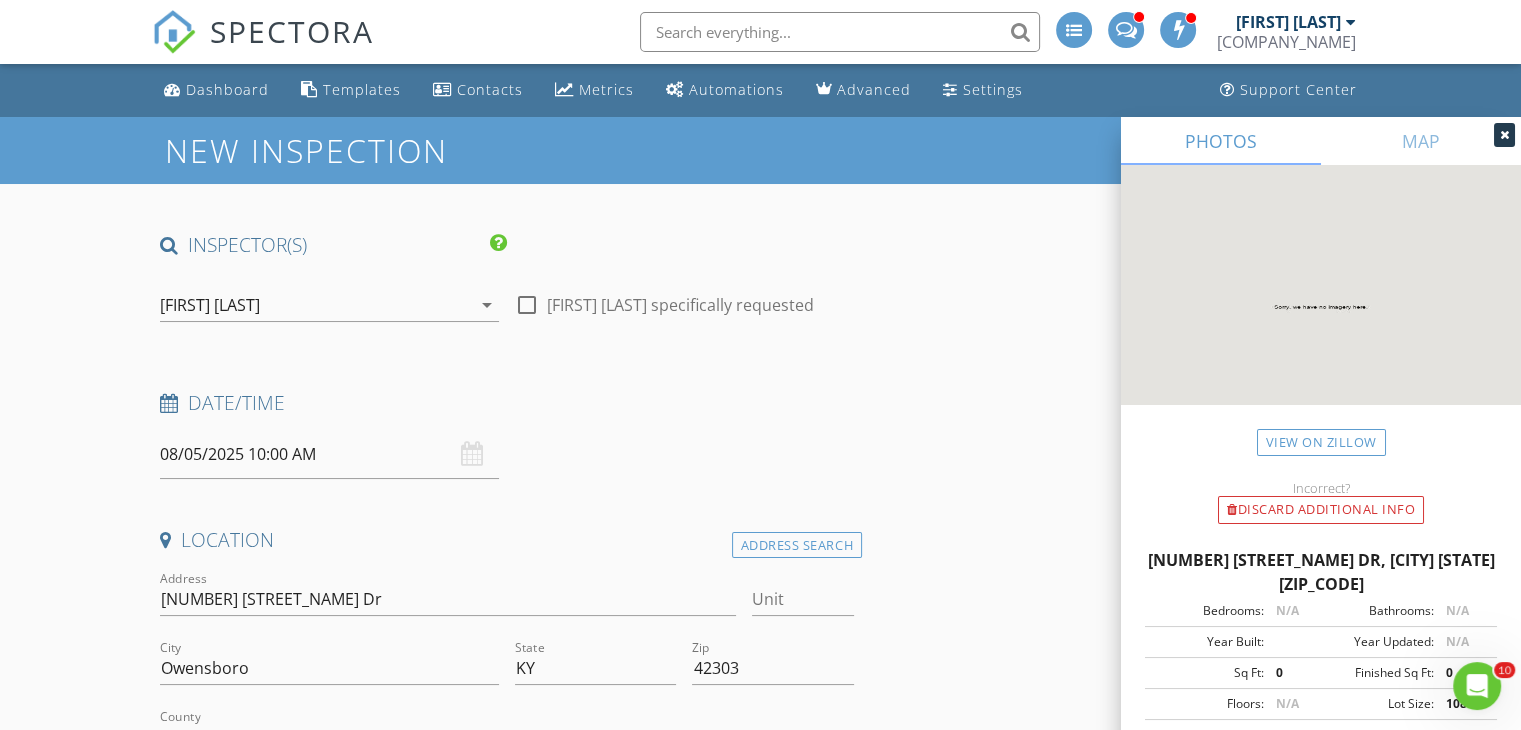 click at bounding box center (1504, 135) 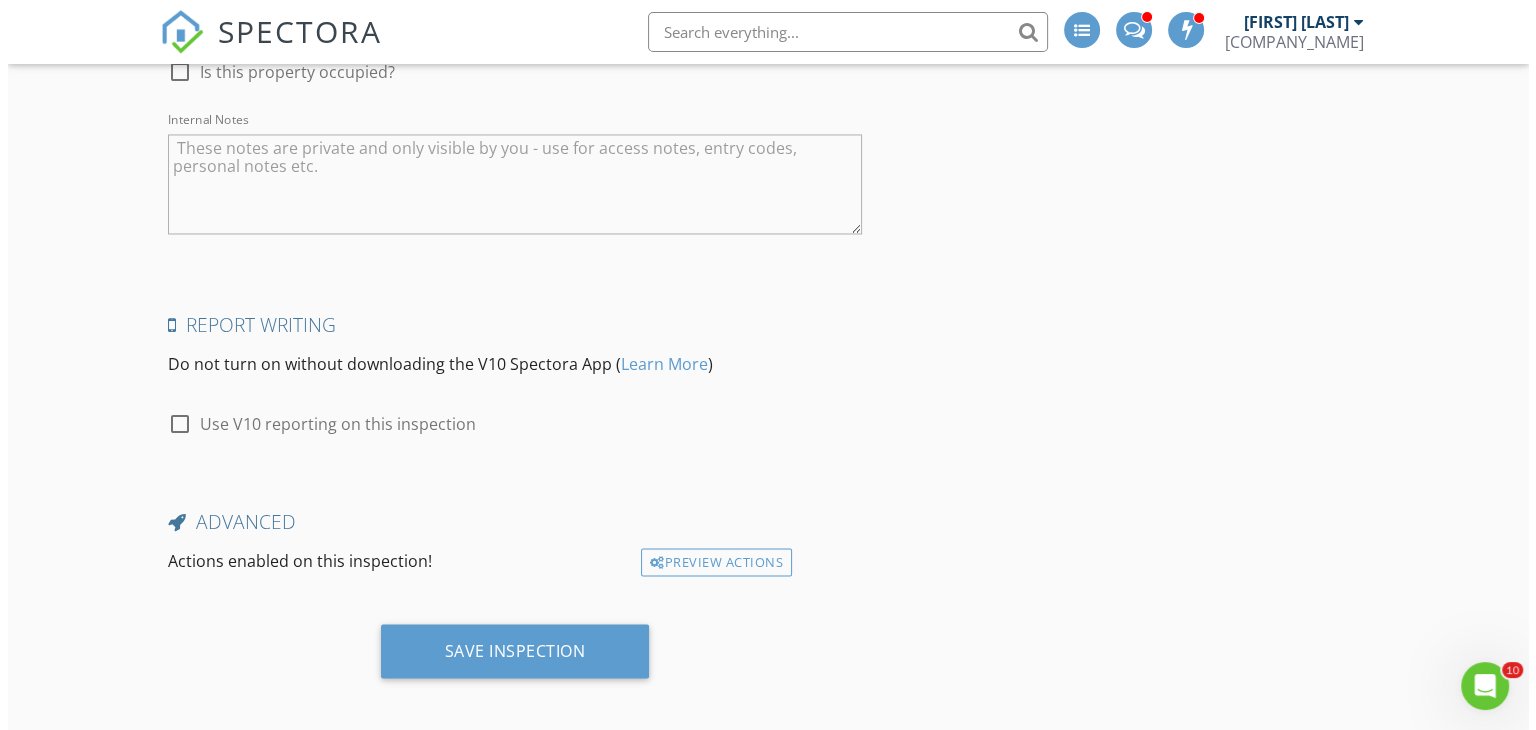 scroll, scrollTop: 3314, scrollLeft: 0, axis: vertical 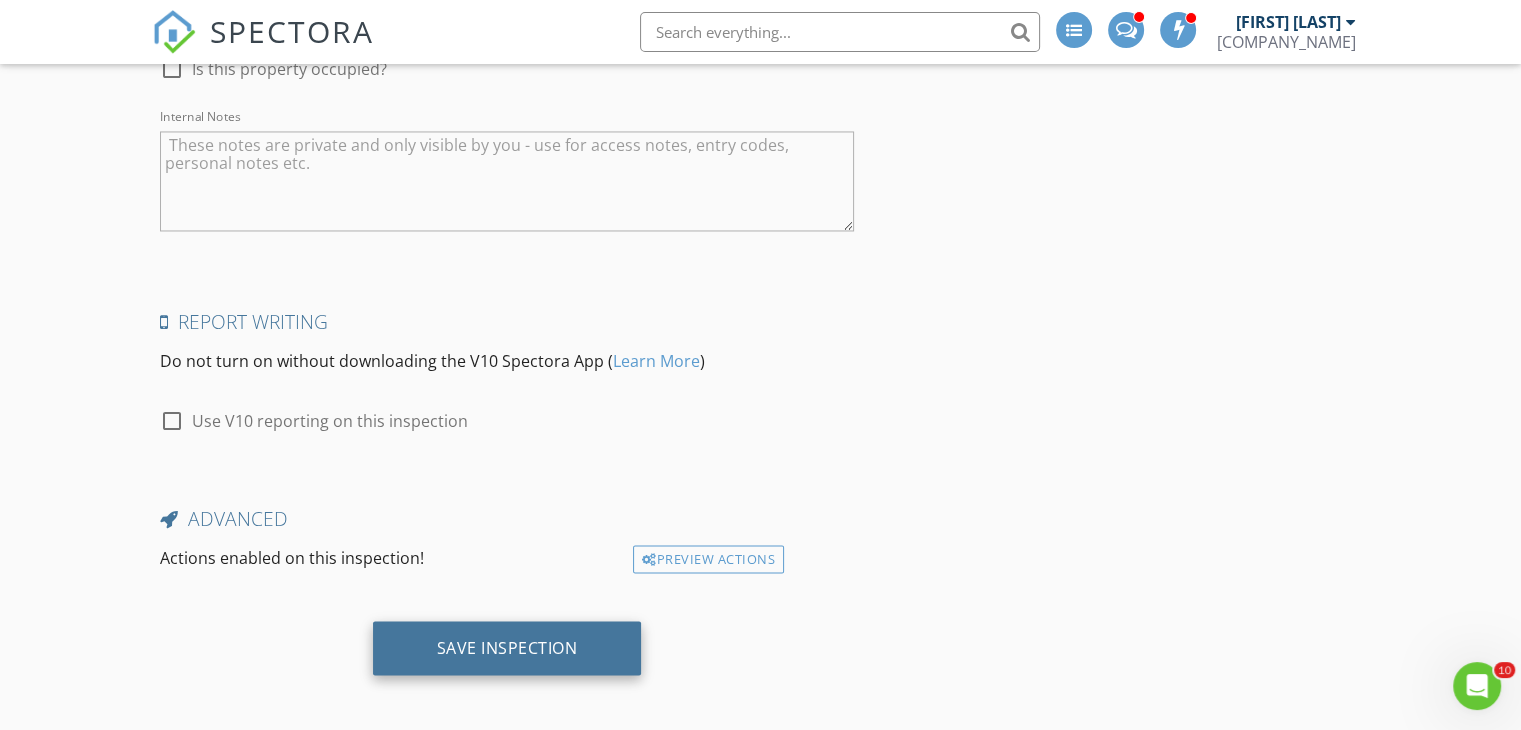 click on "Save Inspection" at bounding box center [507, 648] 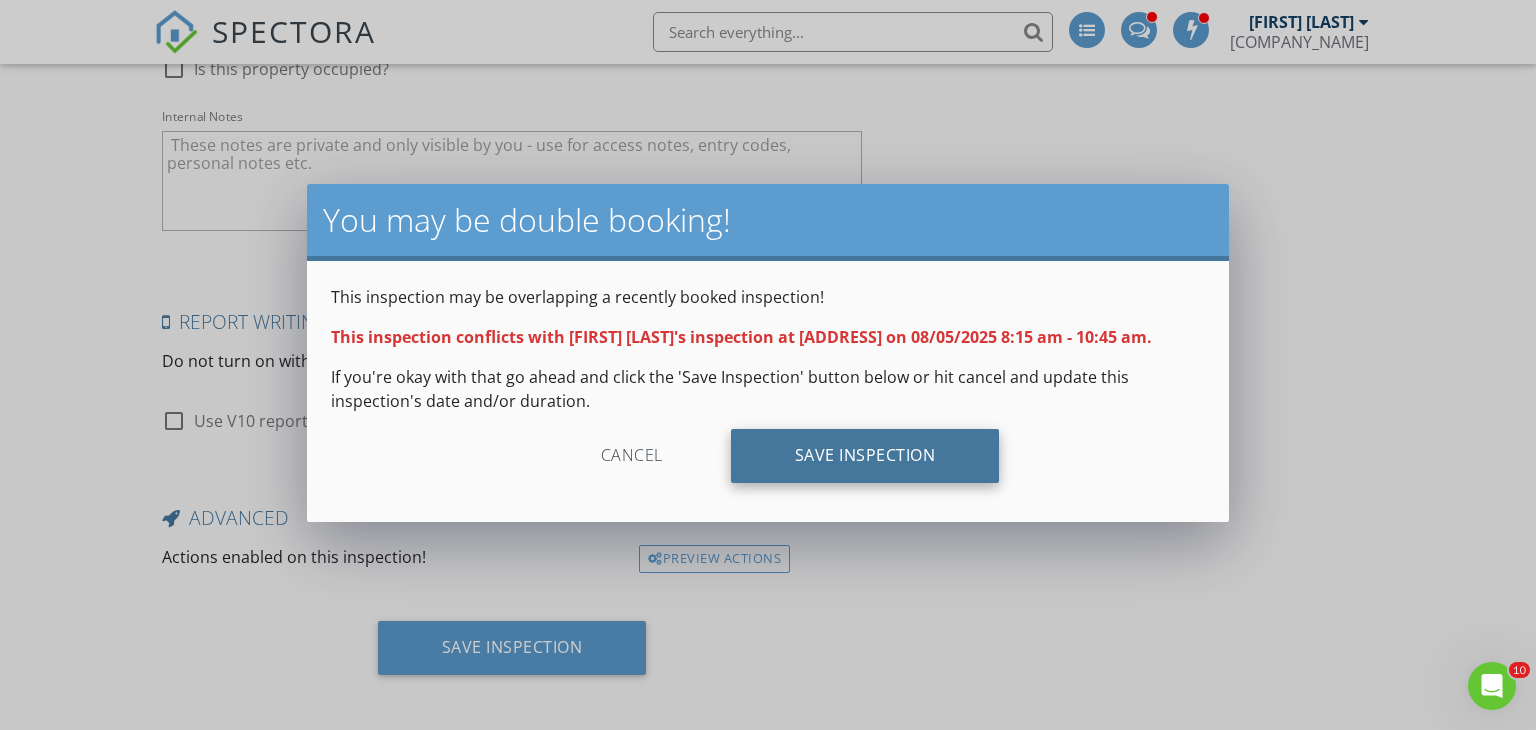 click on "Save Inspection" at bounding box center (865, 456) 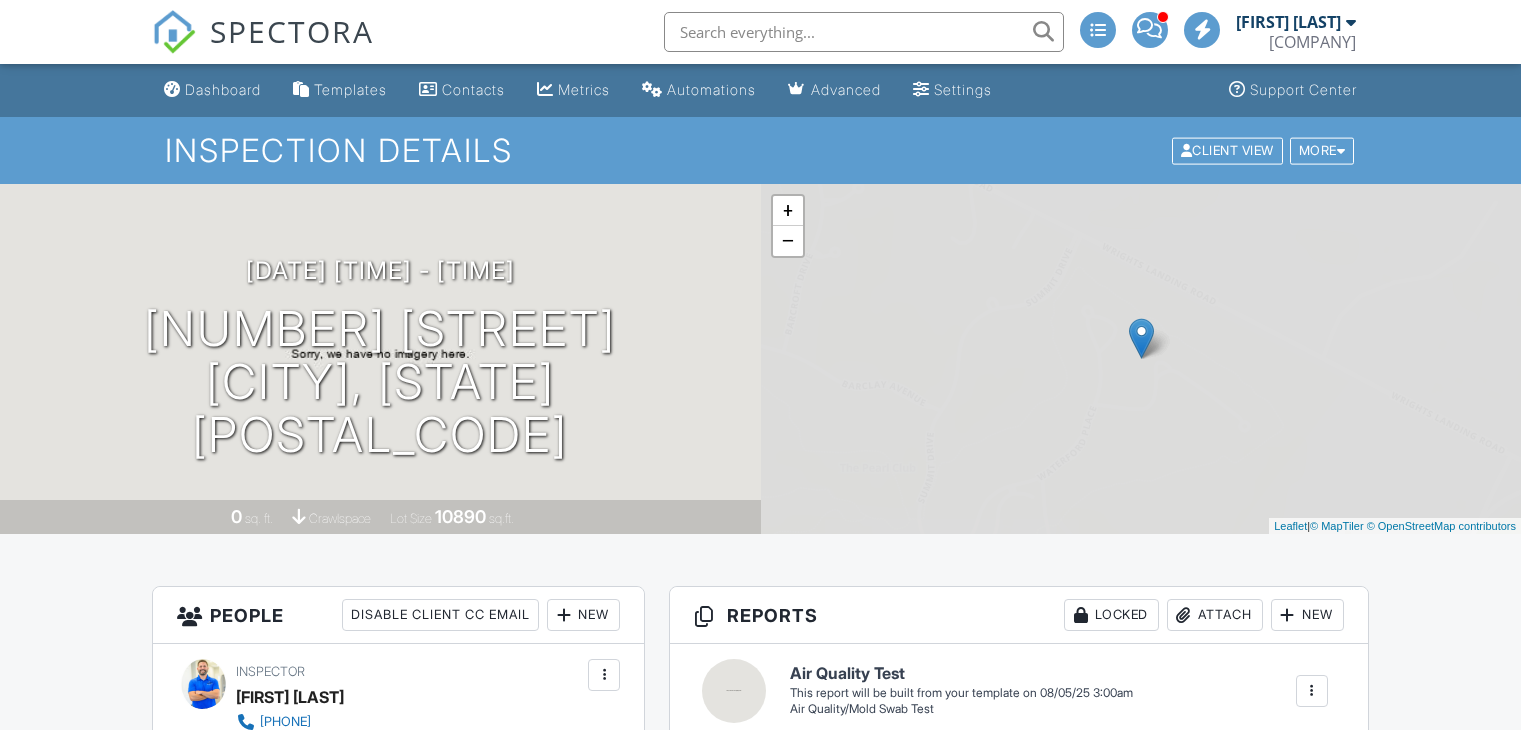 scroll, scrollTop: 0, scrollLeft: 0, axis: both 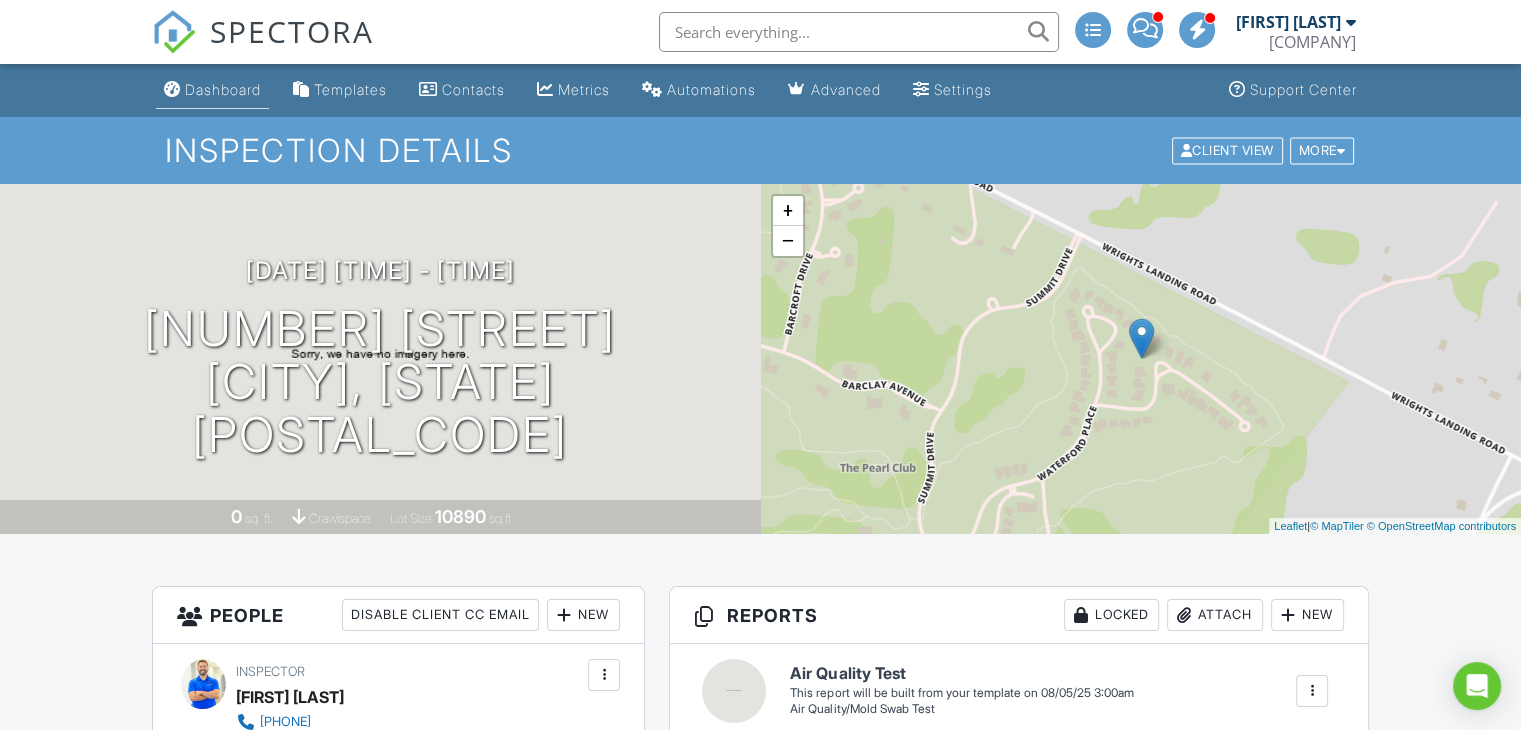 click on "Dashboard" at bounding box center [223, 89] 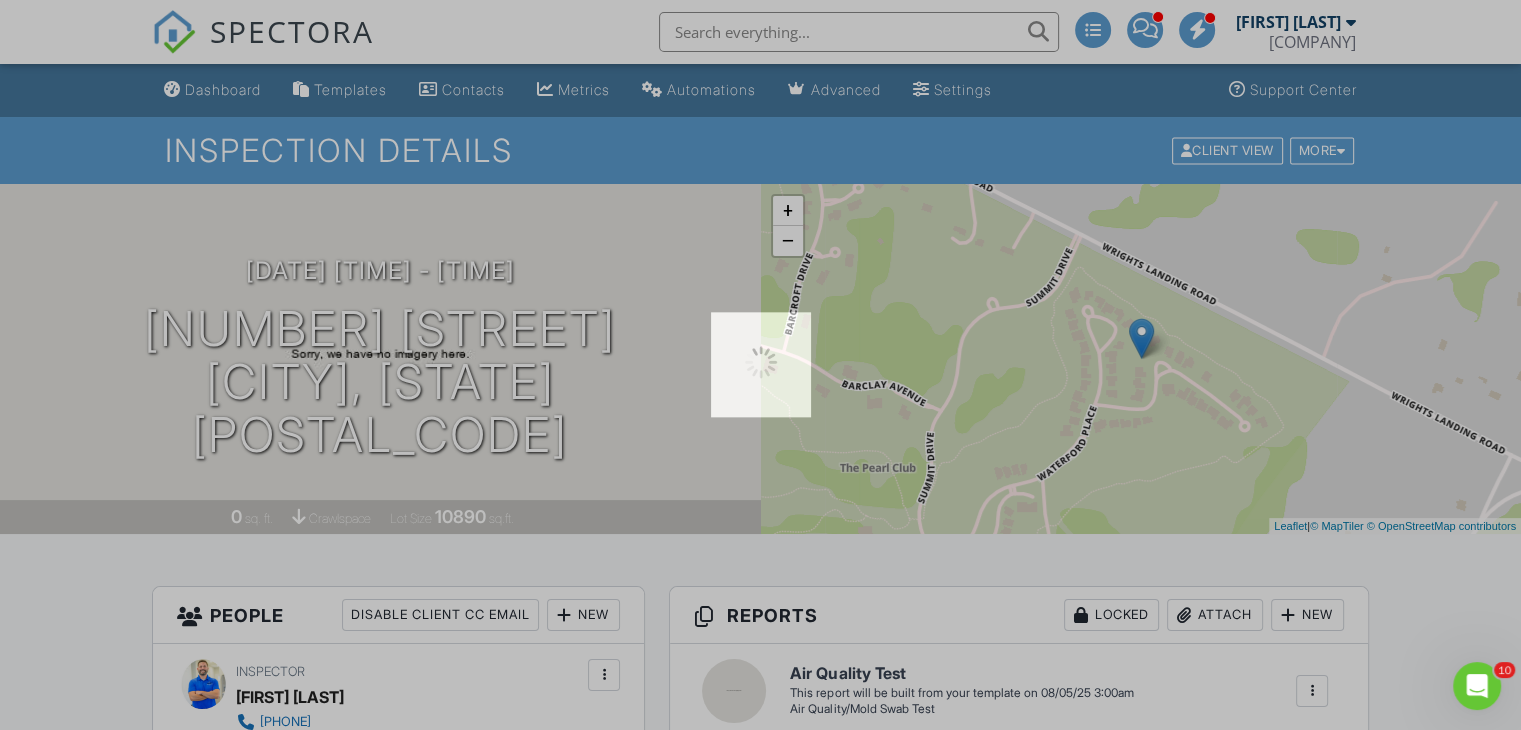 scroll, scrollTop: 0, scrollLeft: 0, axis: both 